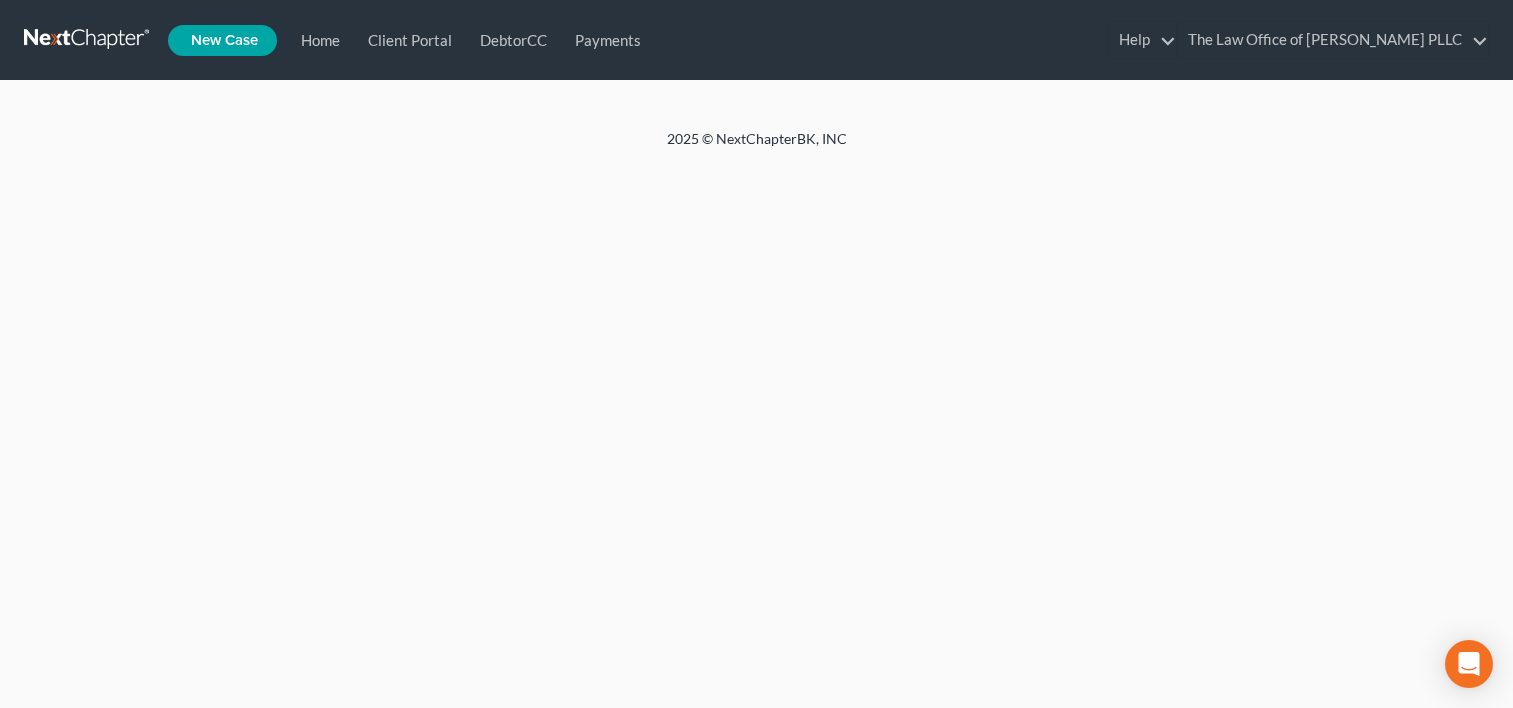 scroll, scrollTop: 8, scrollLeft: 0, axis: vertical 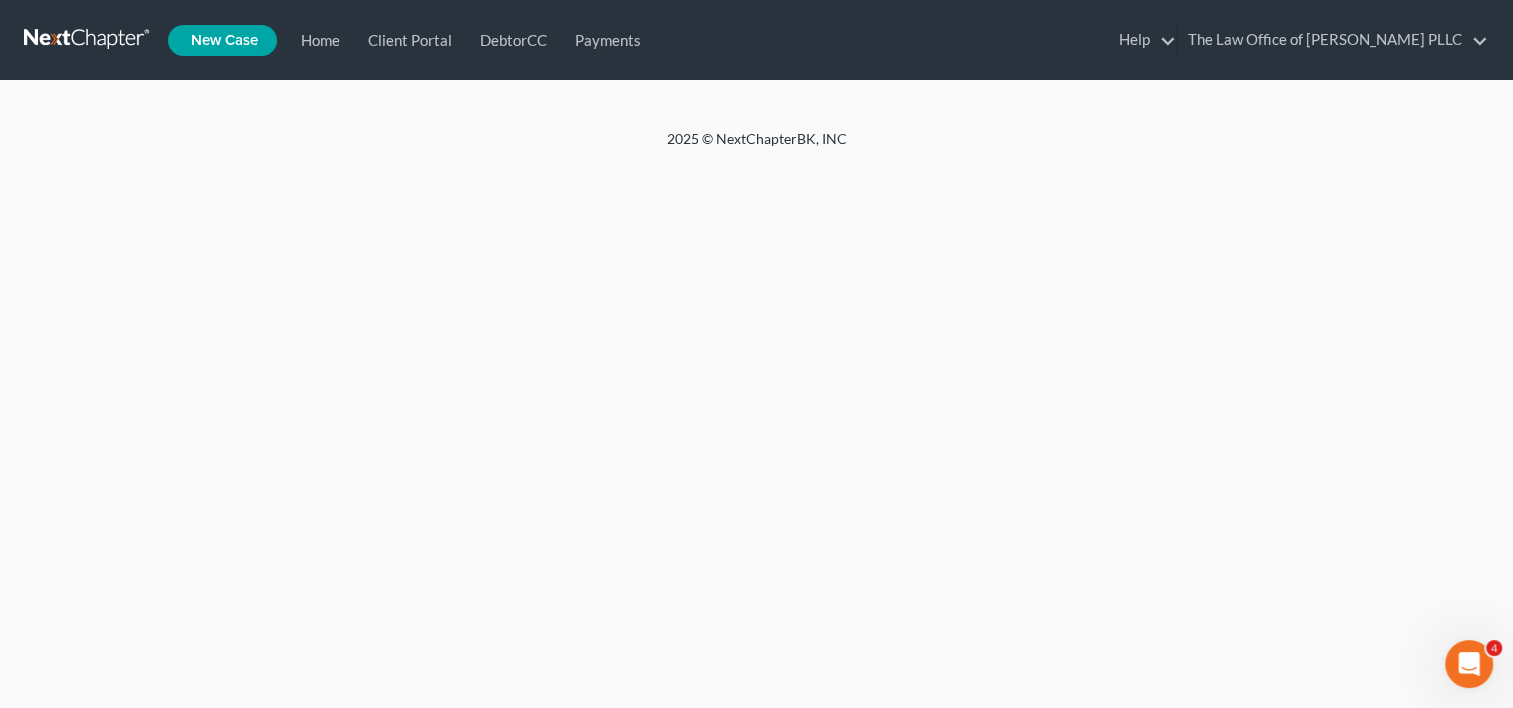 click on "Home" at bounding box center [0, 0] 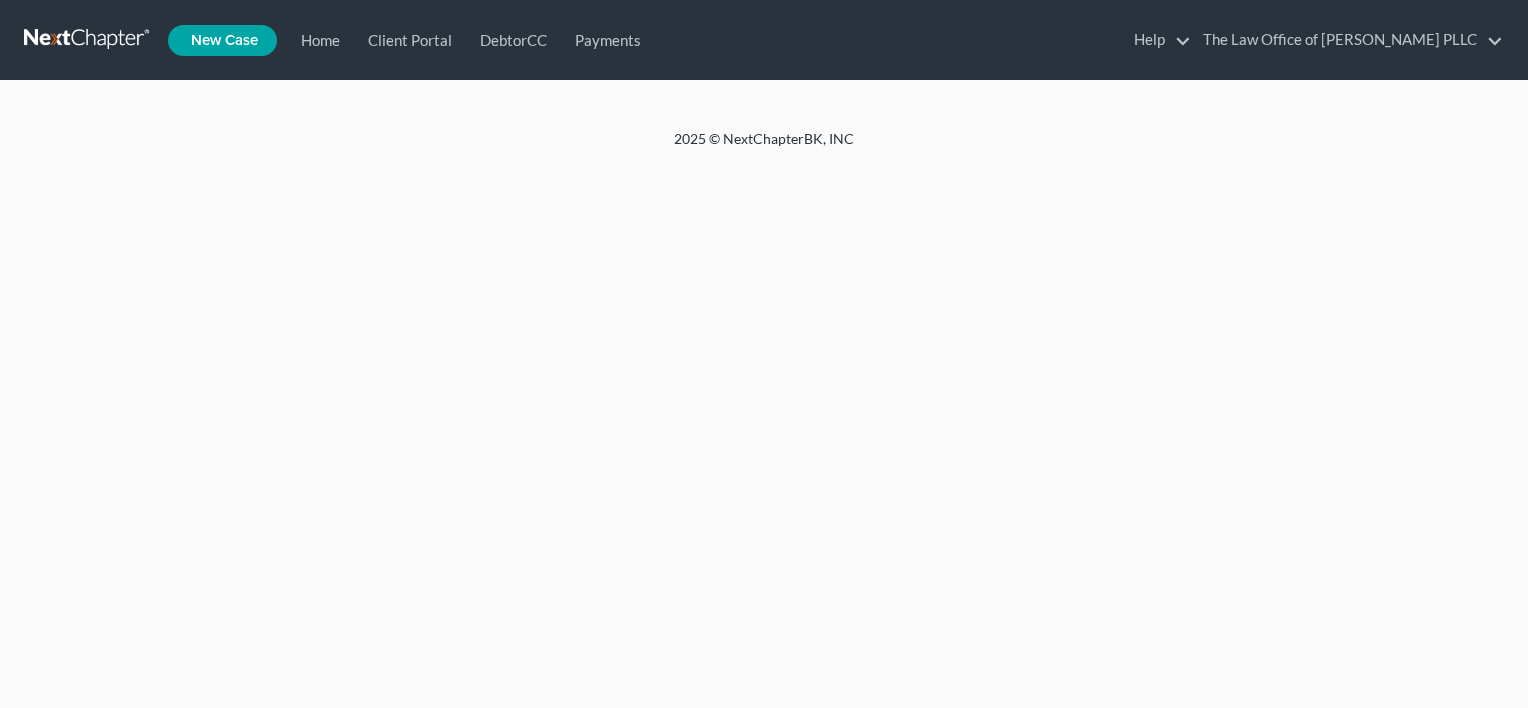 scroll, scrollTop: 0, scrollLeft: 0, axis: both 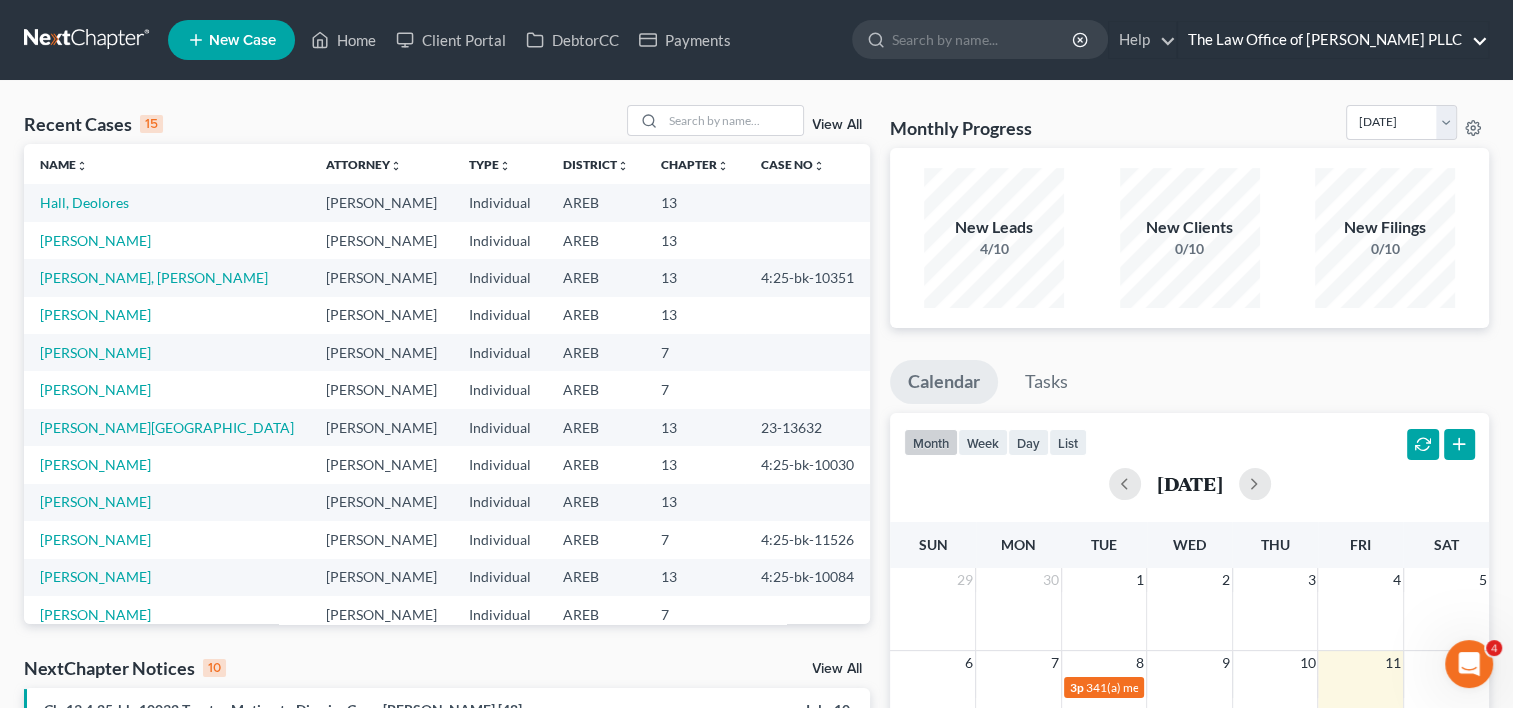 click on "The Law Office of [PERSON_NAME] PLLC" at bounding box center (1333, 40) 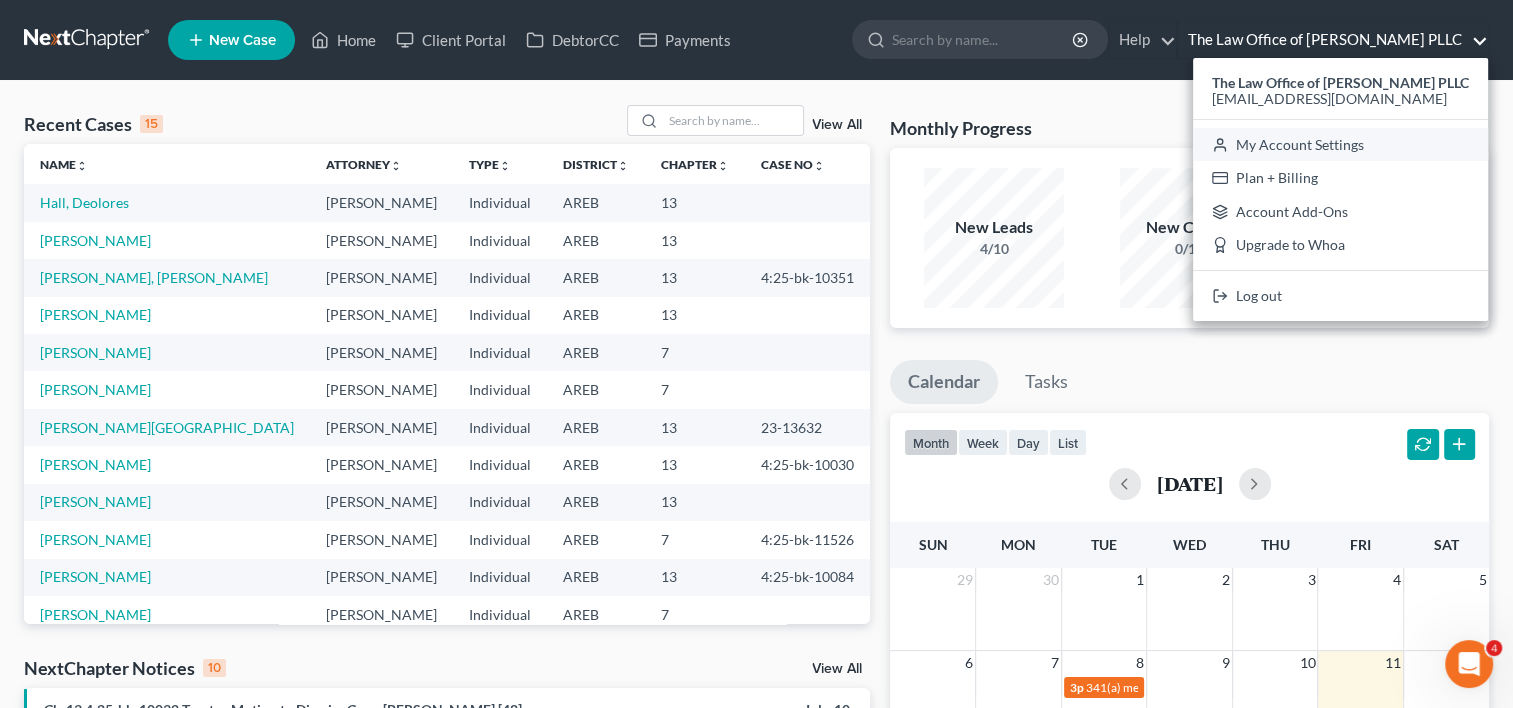 click on "My Account Settings" at bounding box center [1340, 145] 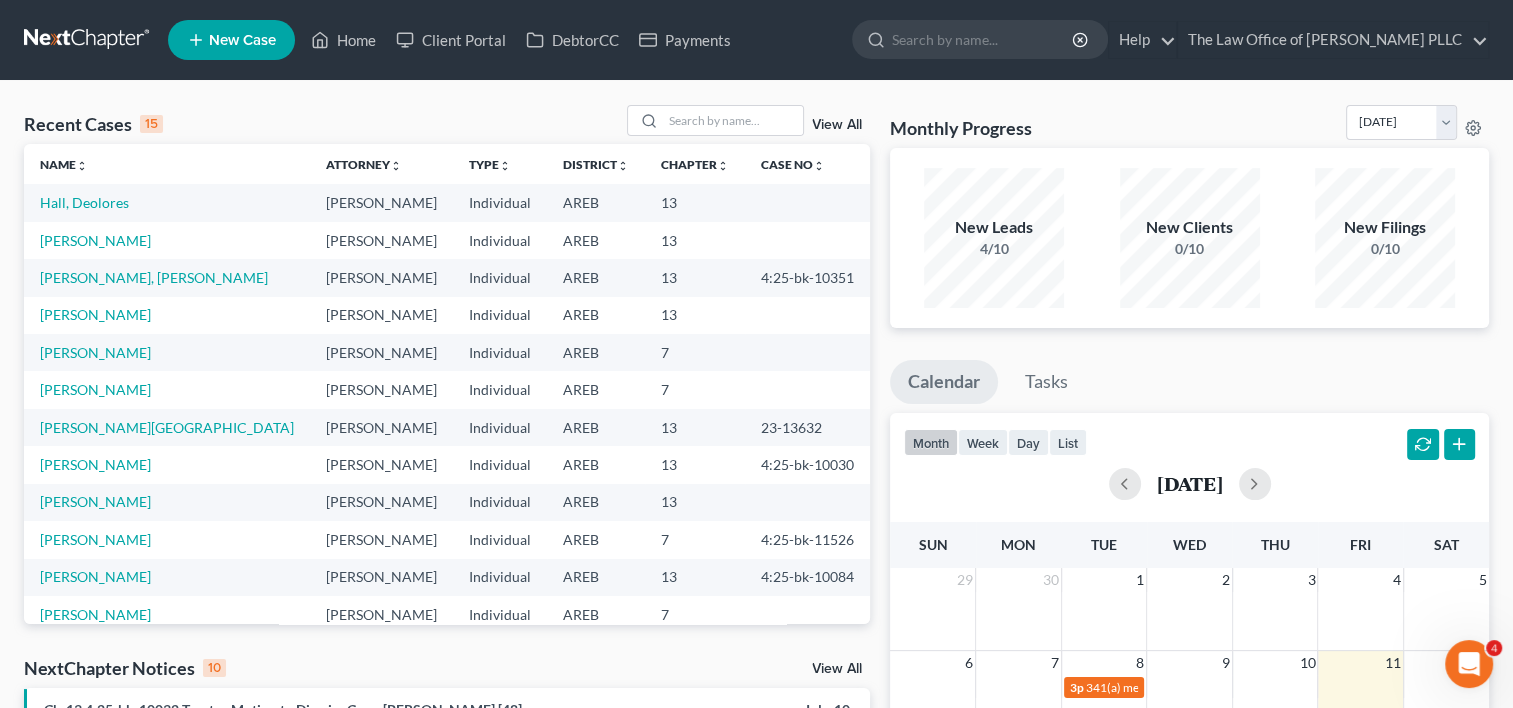 select on "24" 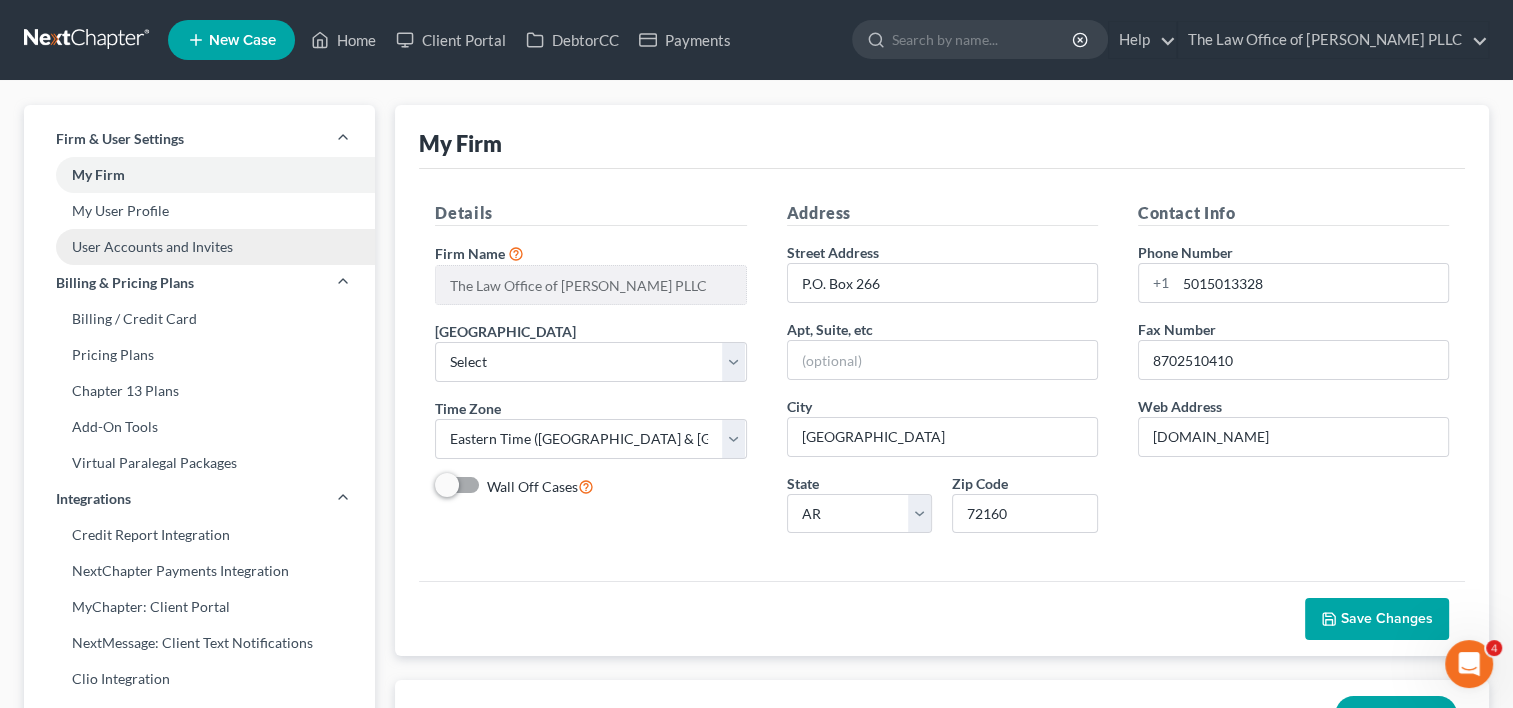 click on "User Accounts and Invites" at bounding box center [199, 247] 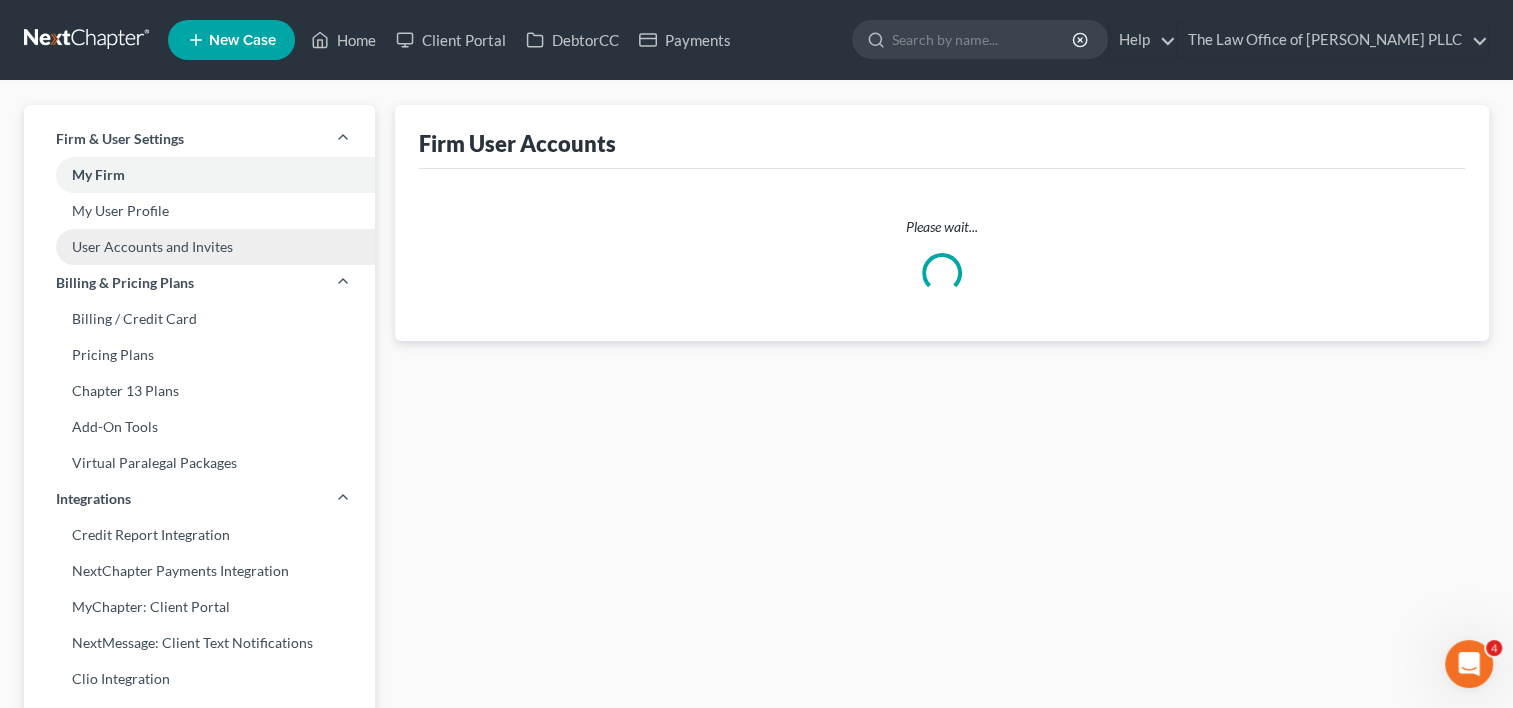 select on "0" 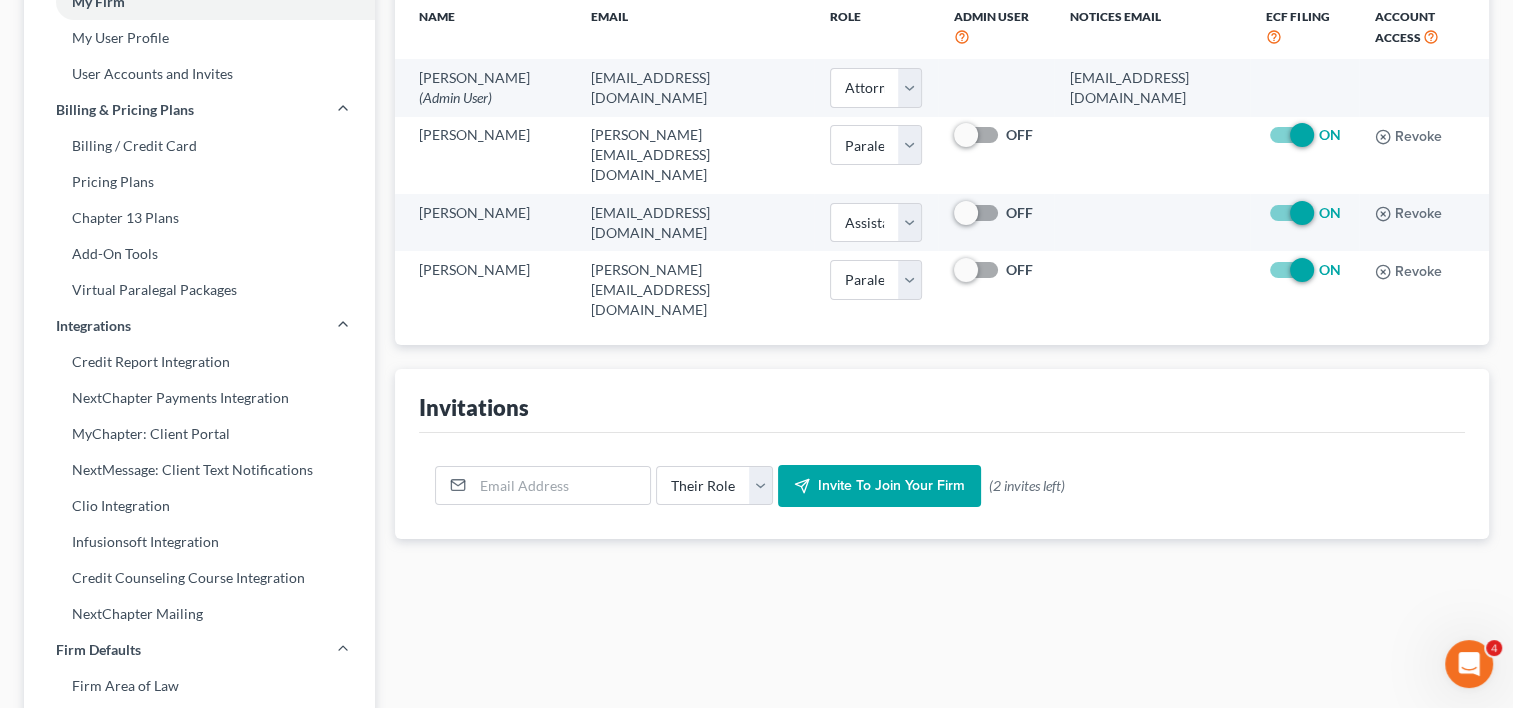scroll, scrollTop: 199, scrollLeft: 0, axis: vertical 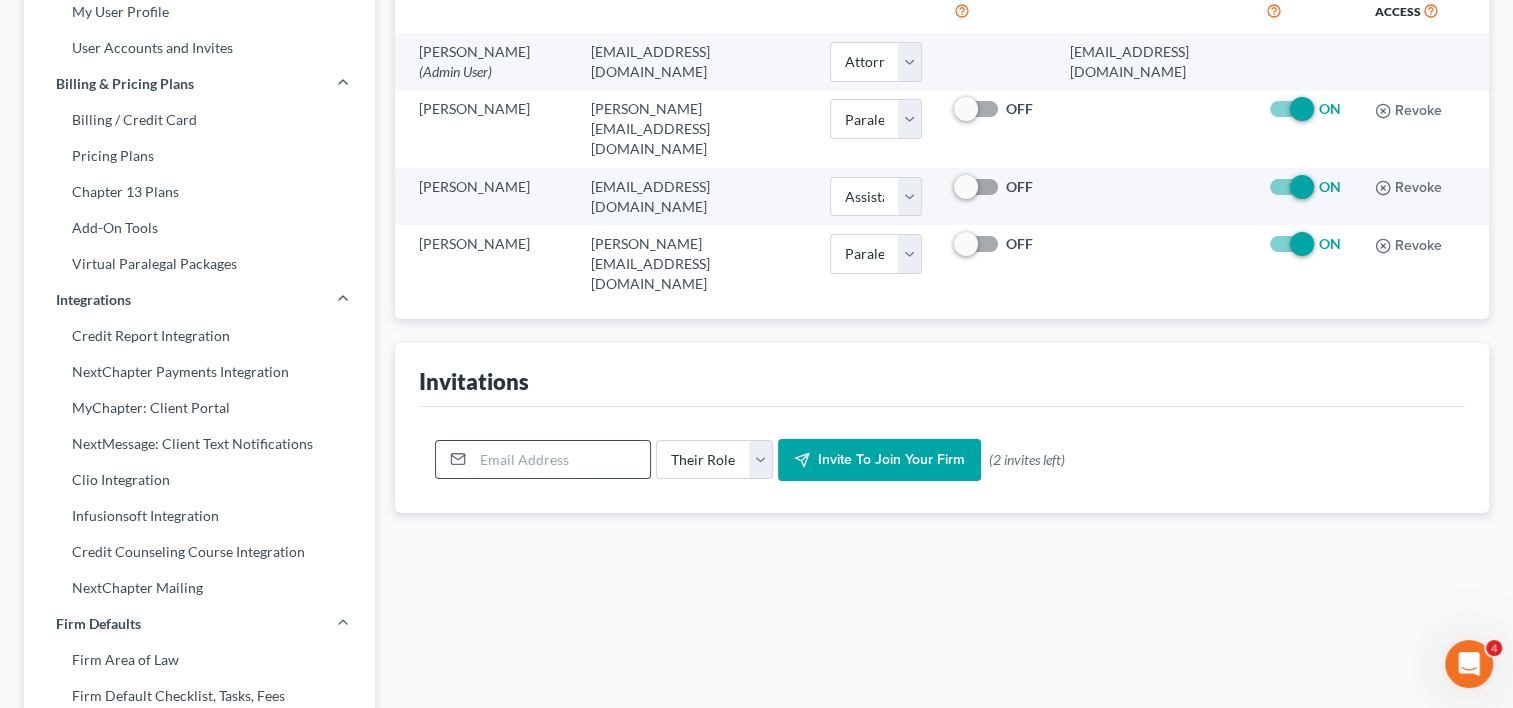 click at bounding box center [561, 460] 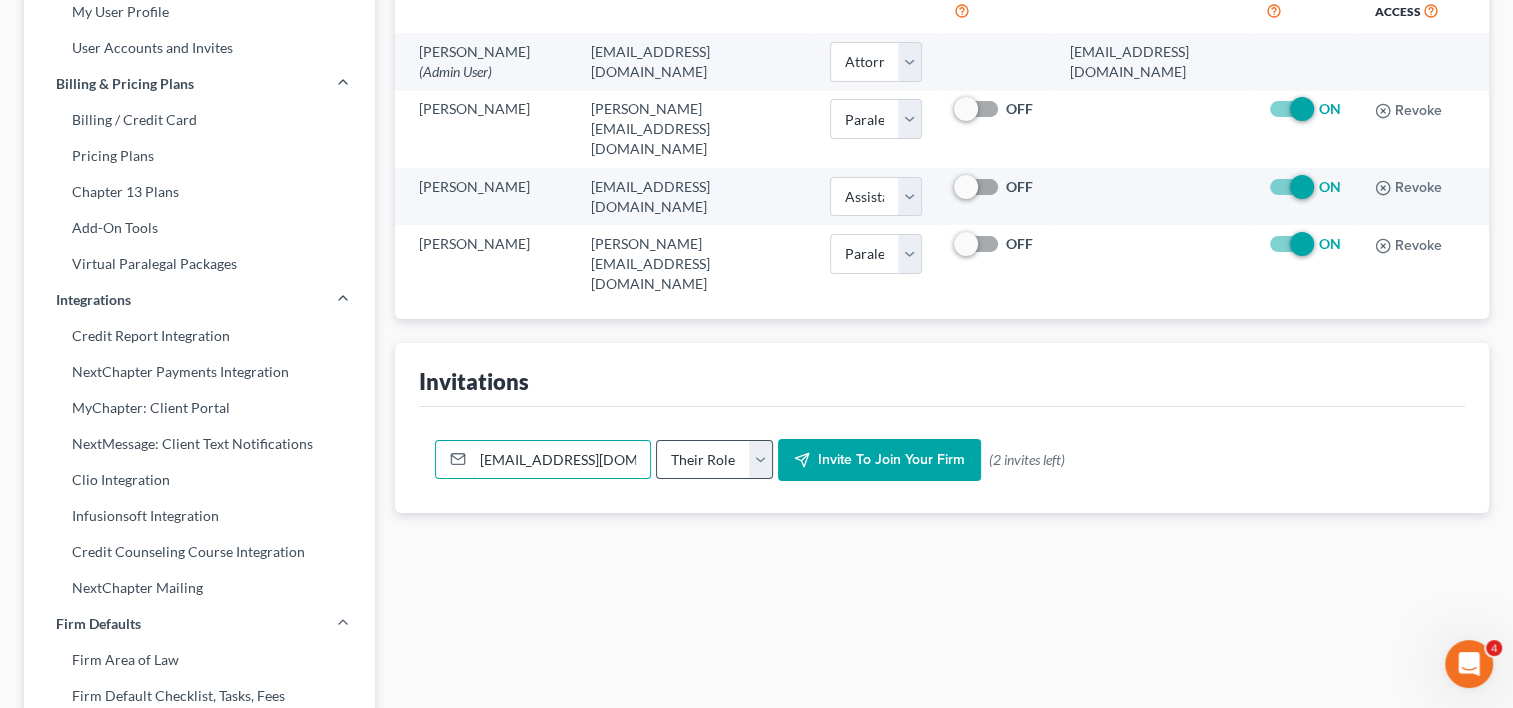 type on "[EMAIL_ADDRESS][DOMAIN_NAME]" 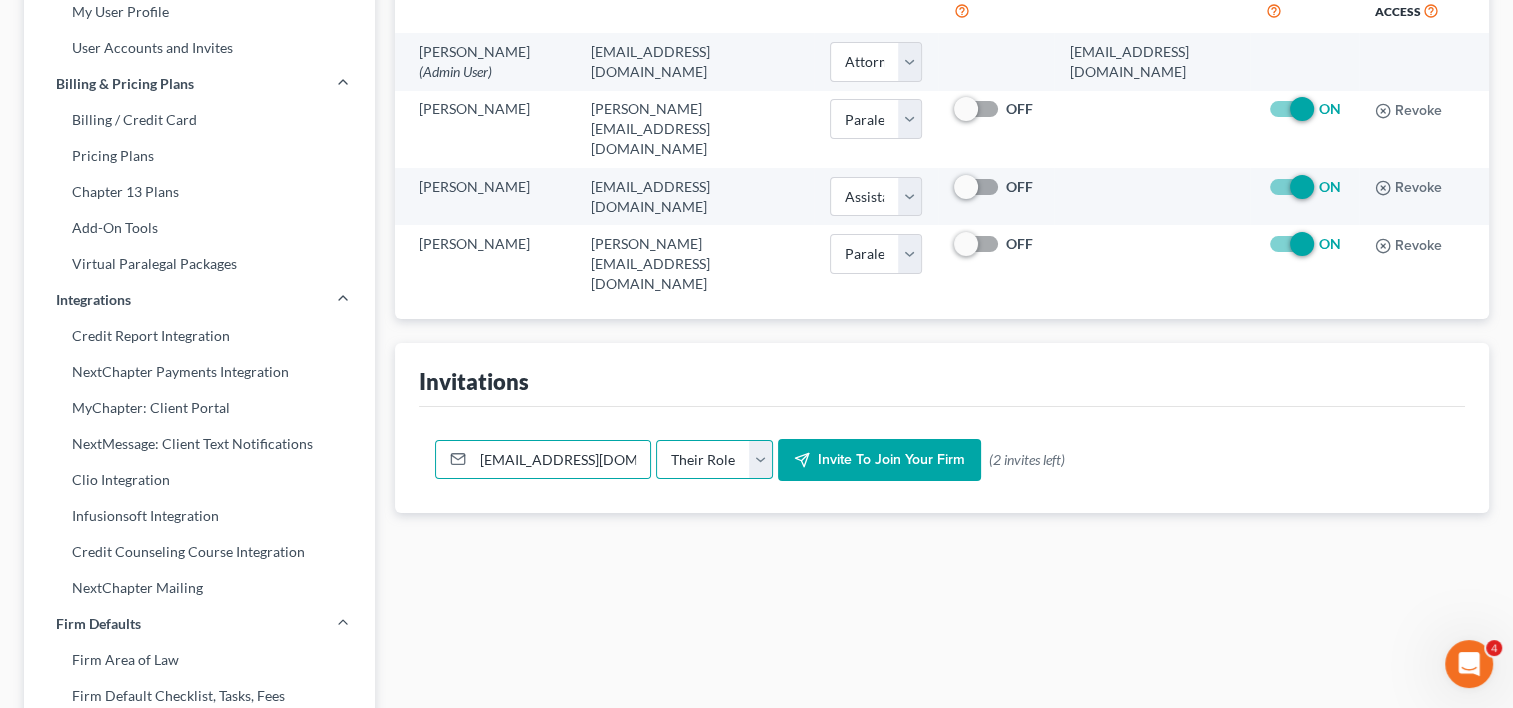click on "Their Role Attorney Paralegal Assistant" at bounding box center (714, 460) 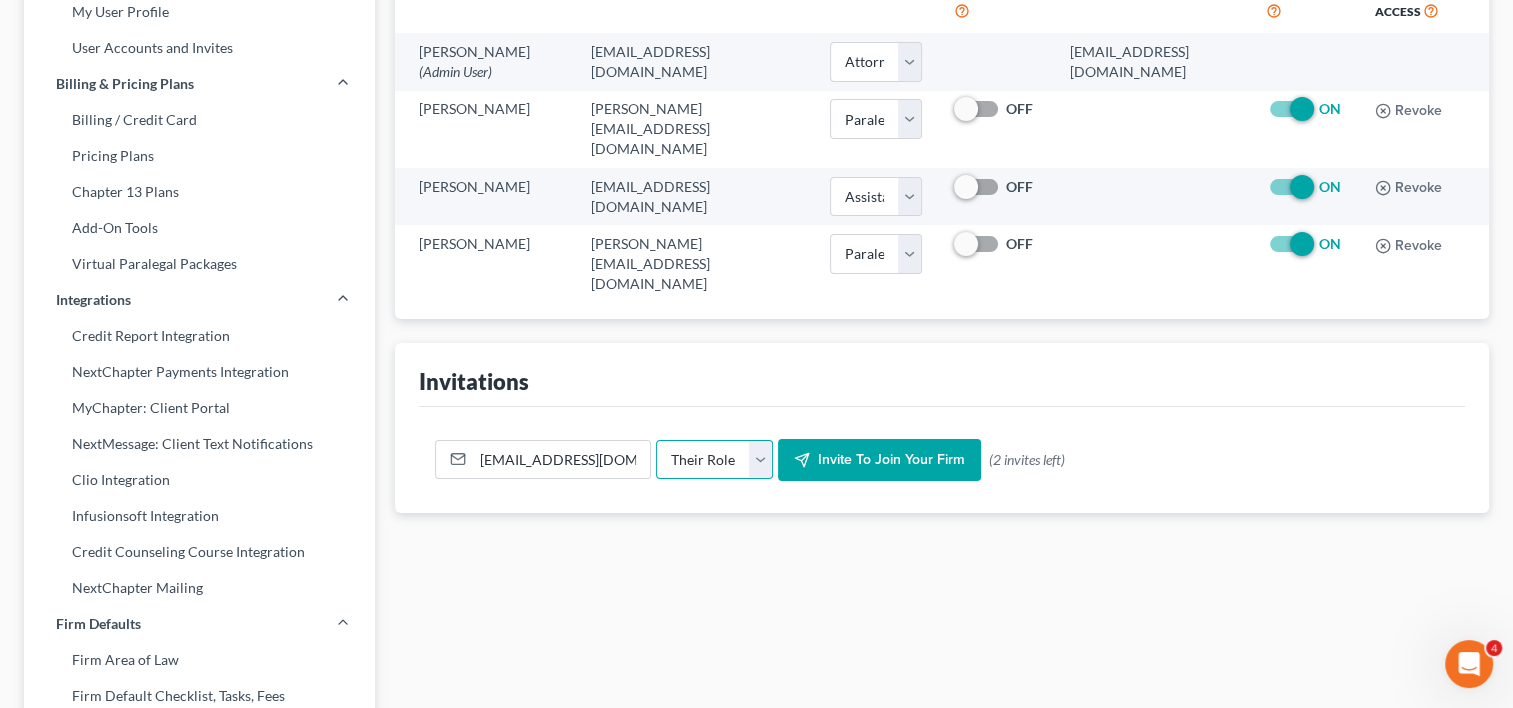 select on "assistant" 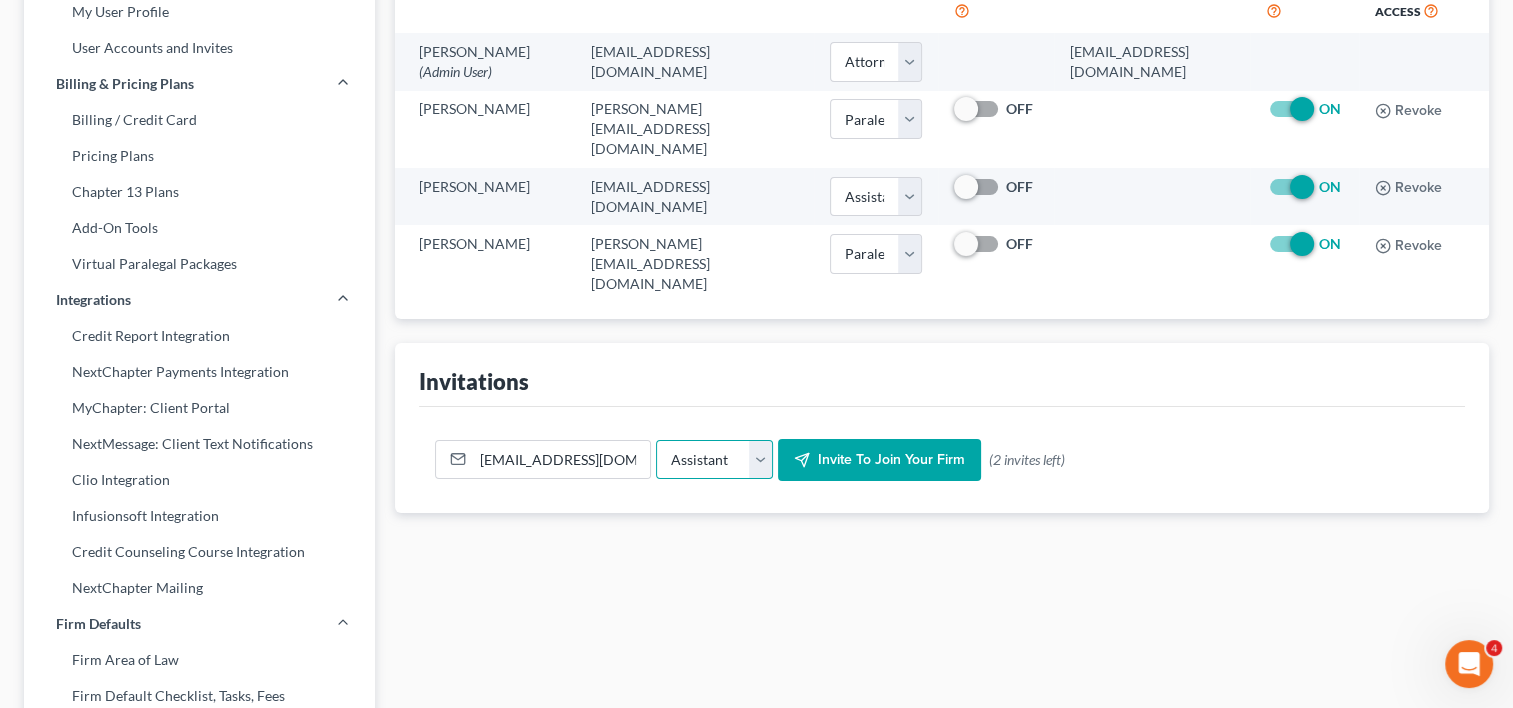 click on "Their Role Attorney Paralegal Assistant" at bounding box center (714, 460) 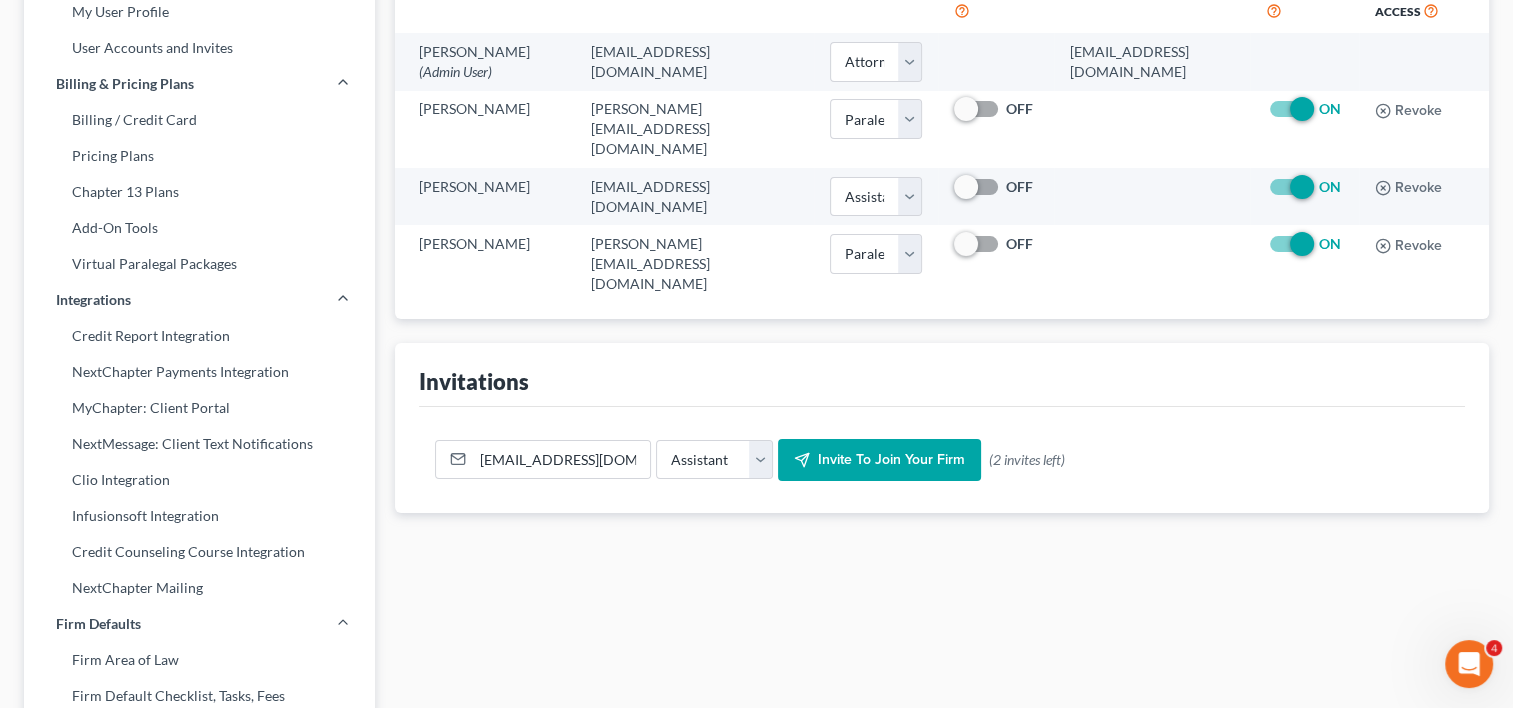 click on "Invite to join your firm" at bounding box center [891, 459] 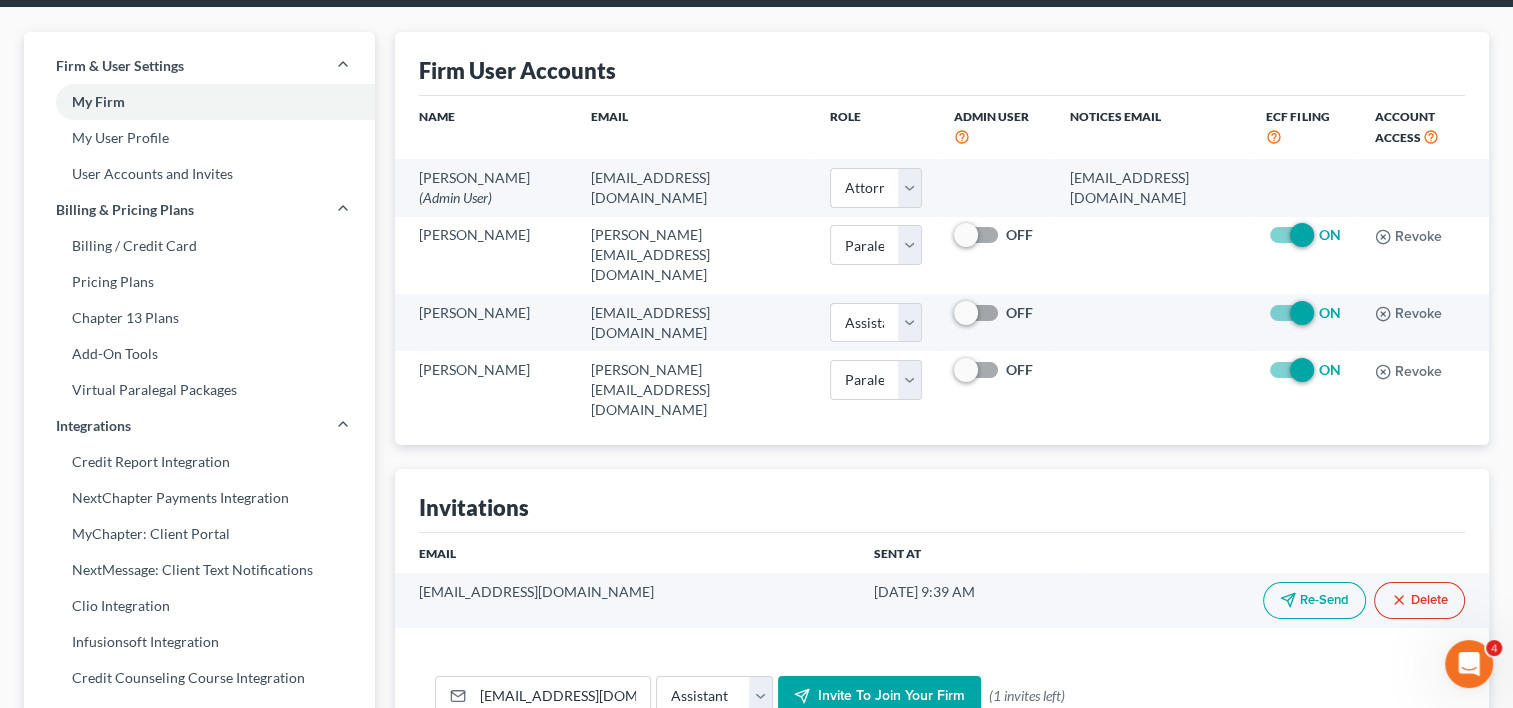 scroll, scrollTop: 0, scrollLeft: 0, axis: both 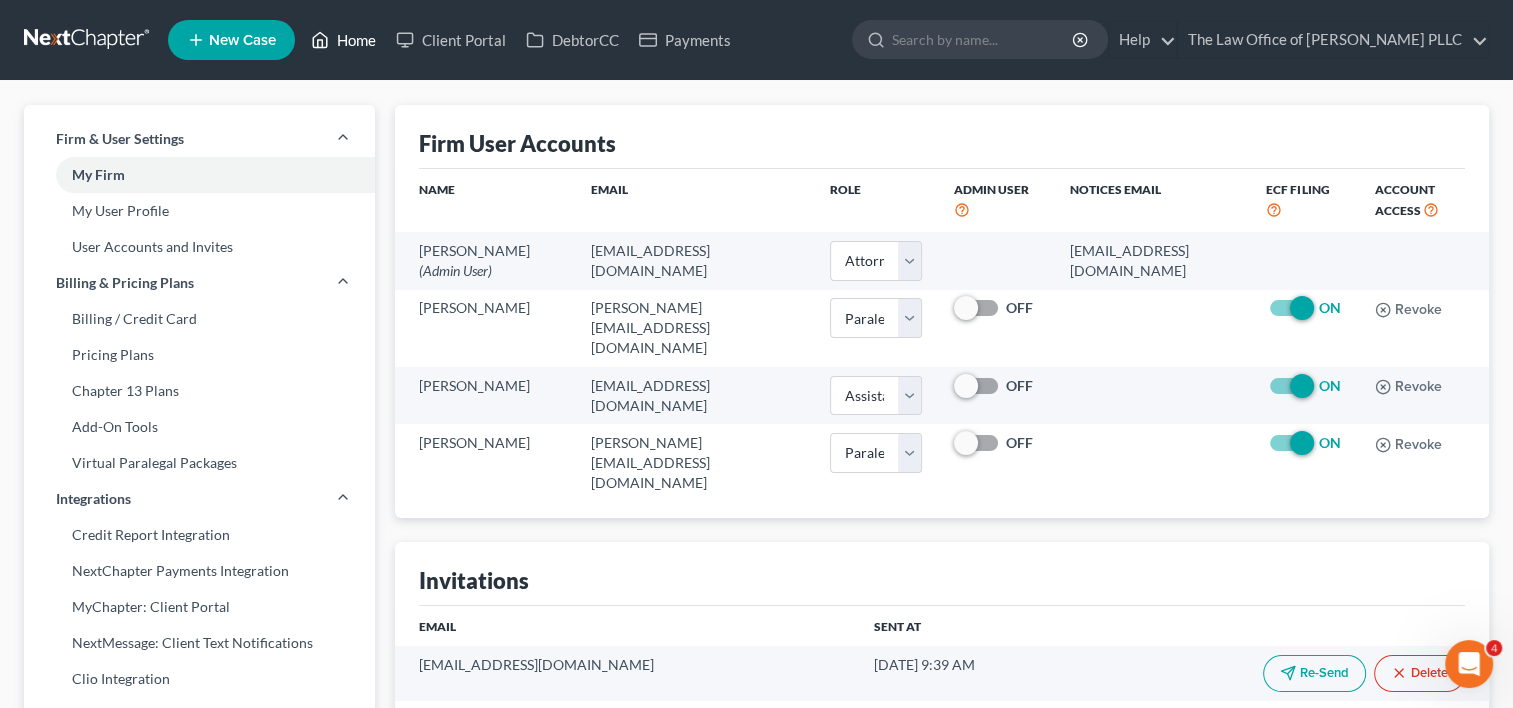 click on "Home" at bounding box center [343, 40] 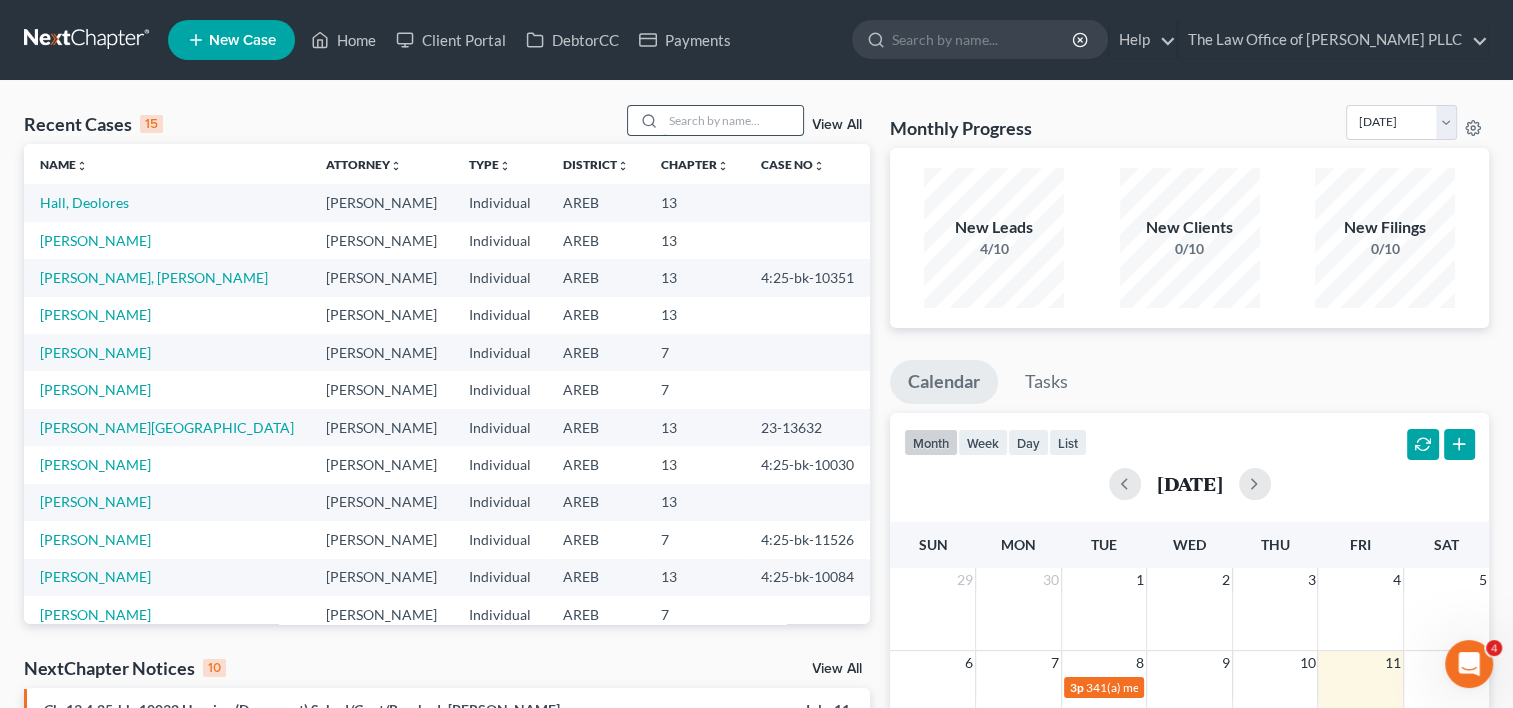 click at bounding box center (733, 120) 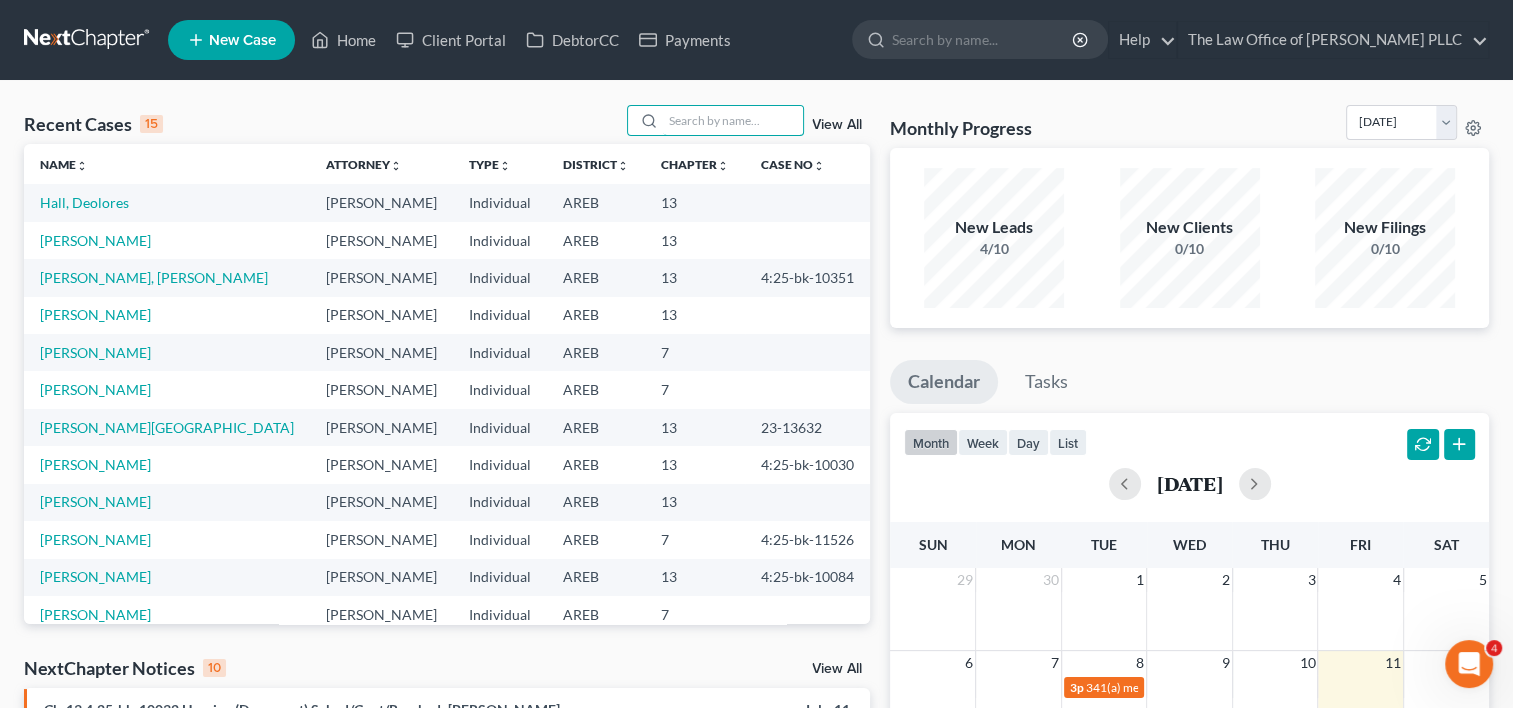 scroll, scrollTop: 137, scrollLeft: 0, axis: vertical 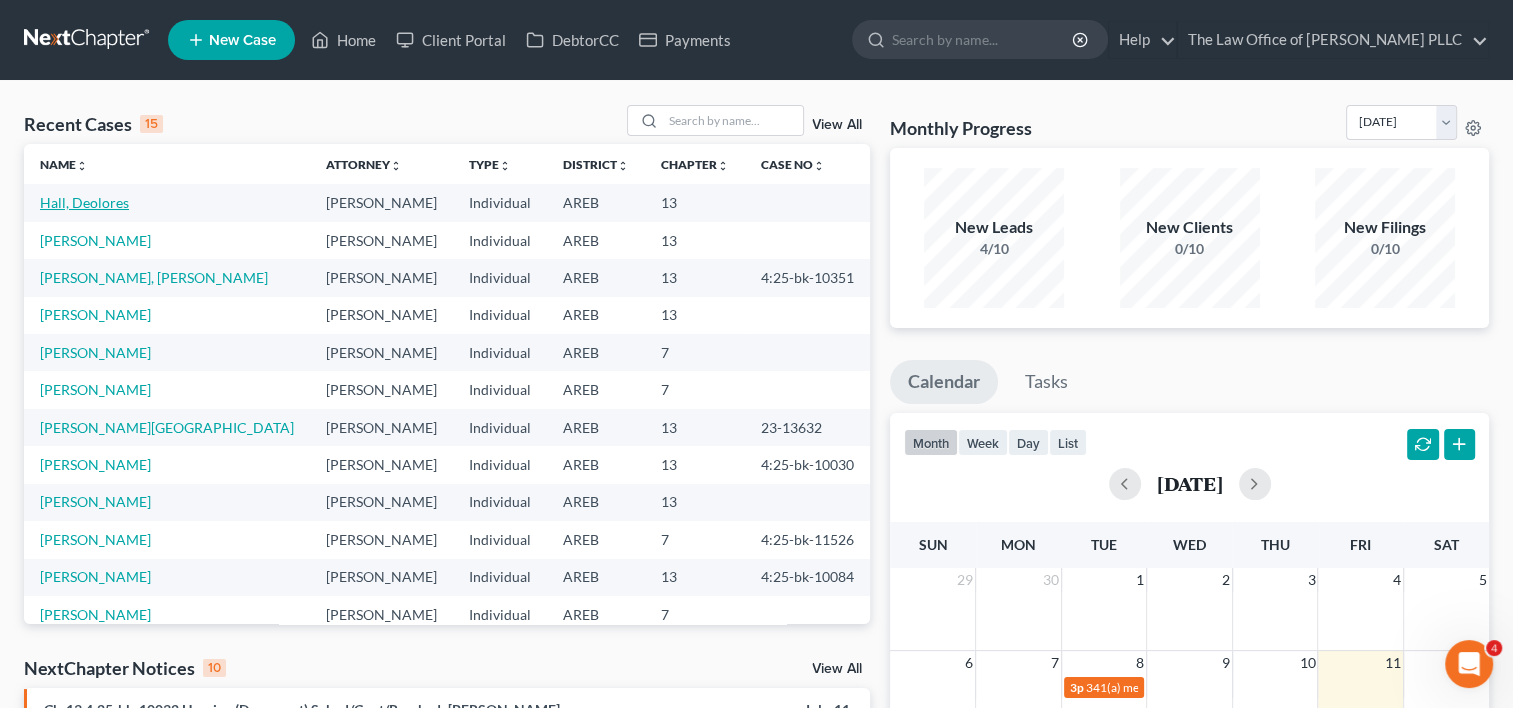 click on "Hall, Deolores" at bounding box center [84, 202] 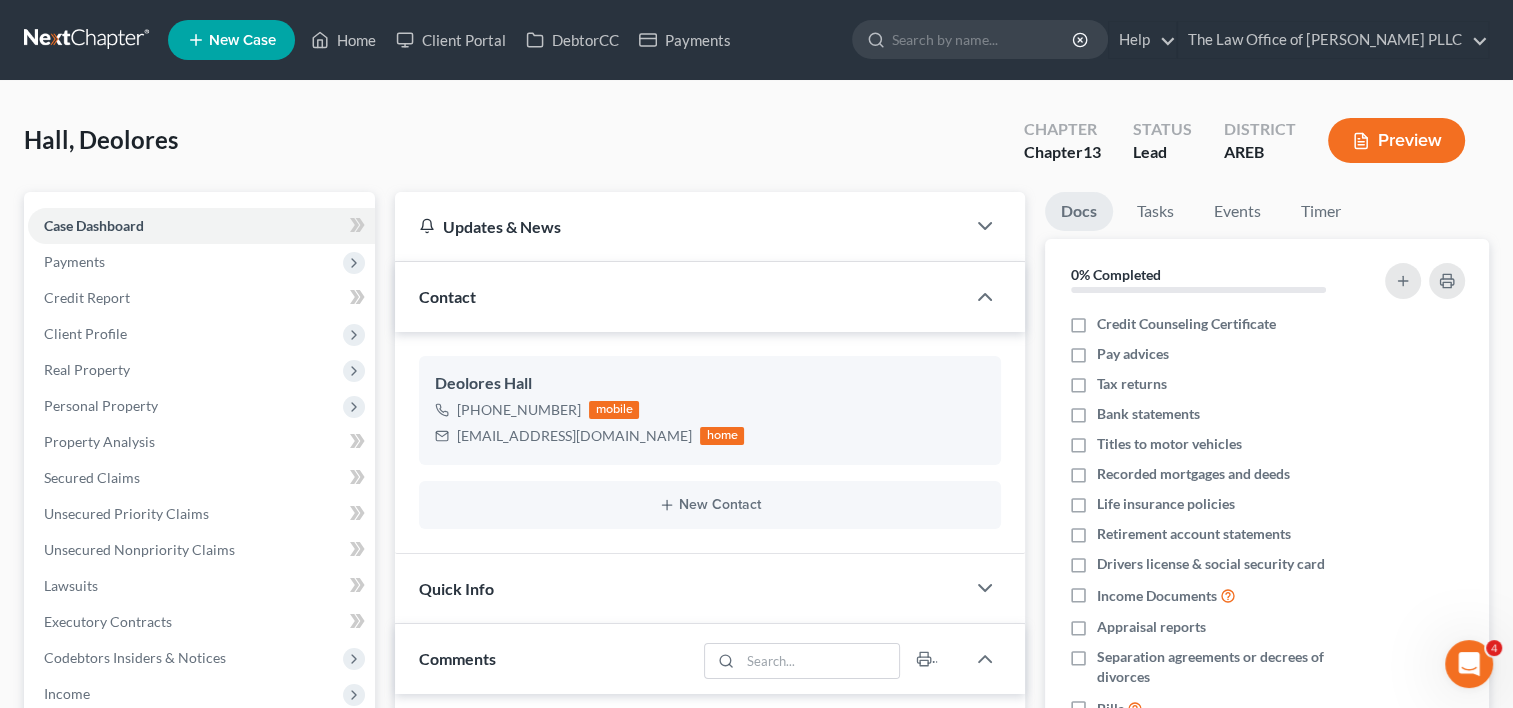scroll, scrollTop: 352, scrollLeft: 0, axis: vertical 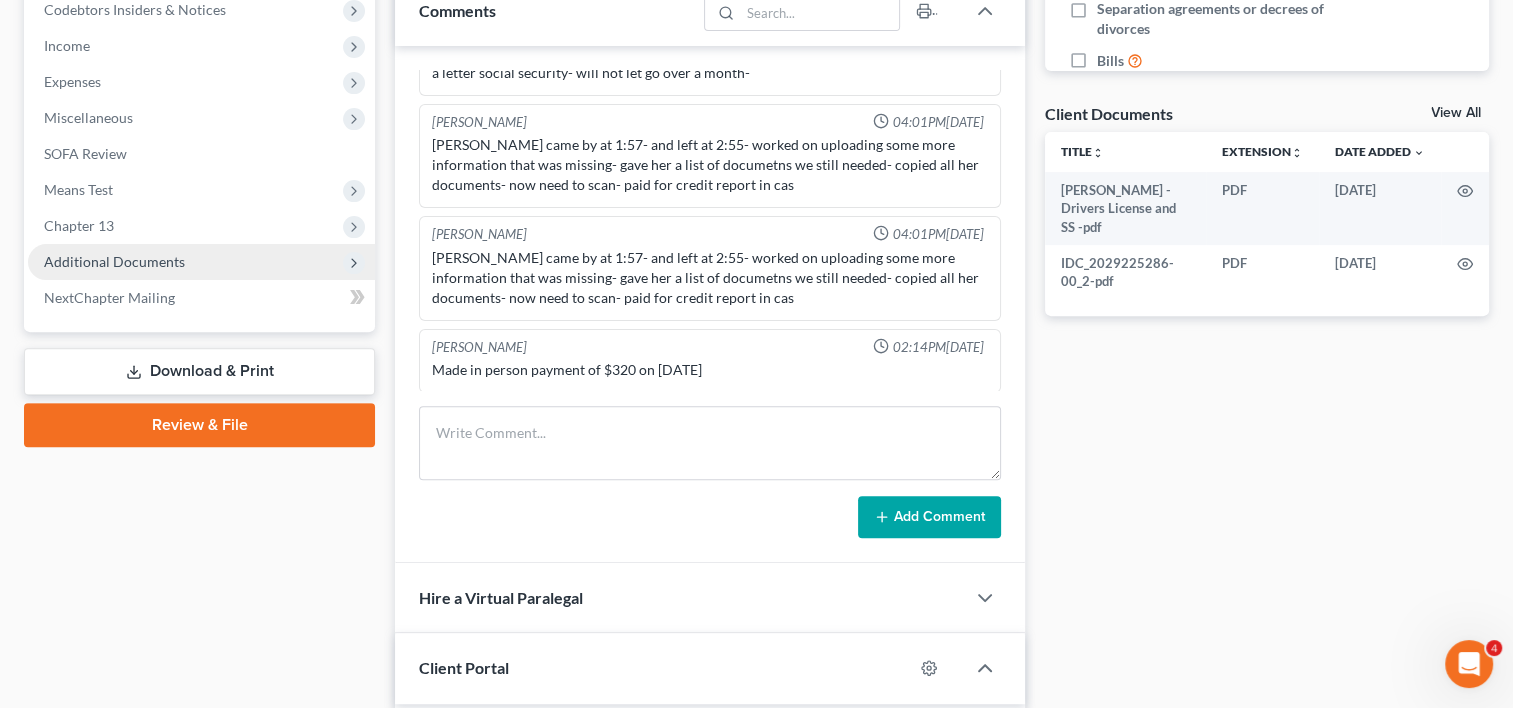 click on "Additional Documents" at bounding box center [114, 261] 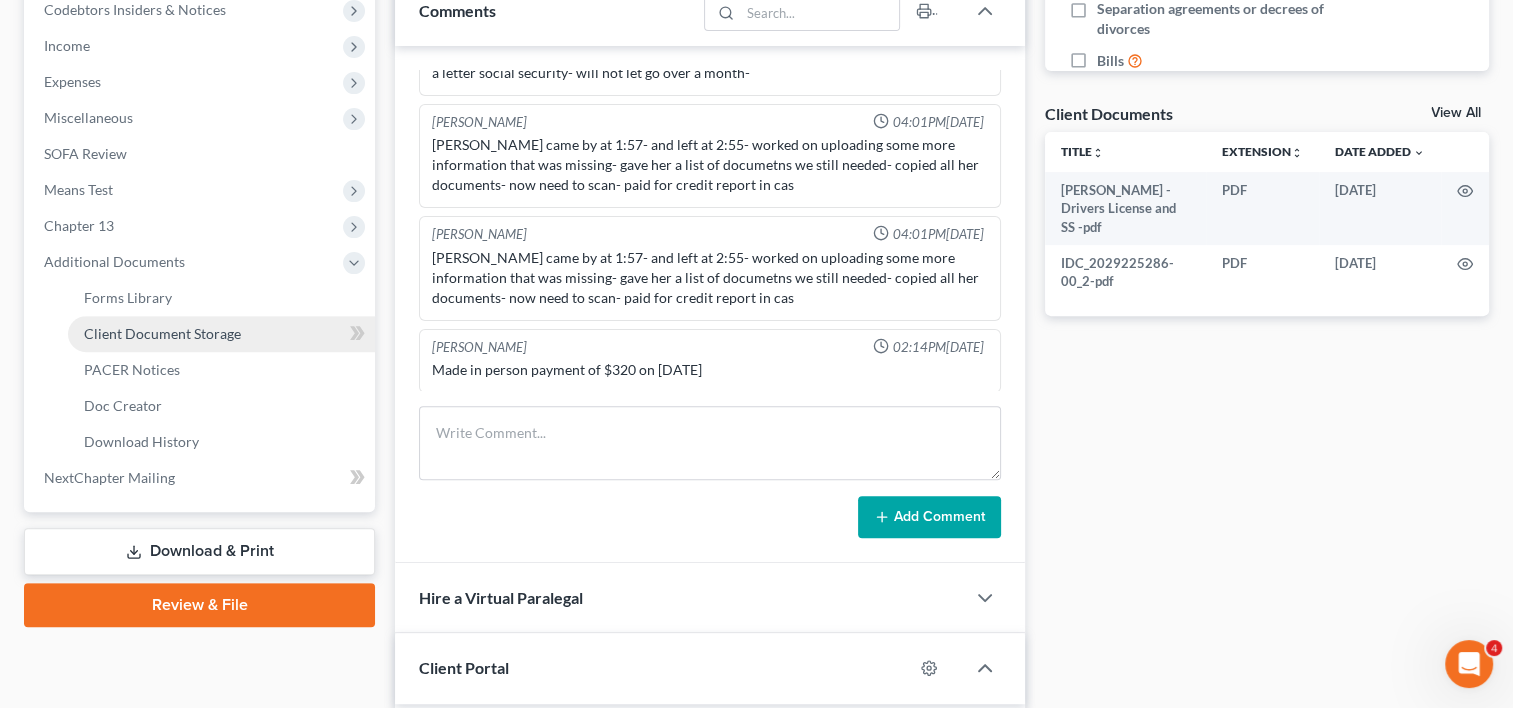click on "Client Document Storage" at bounding box center [162, 333] 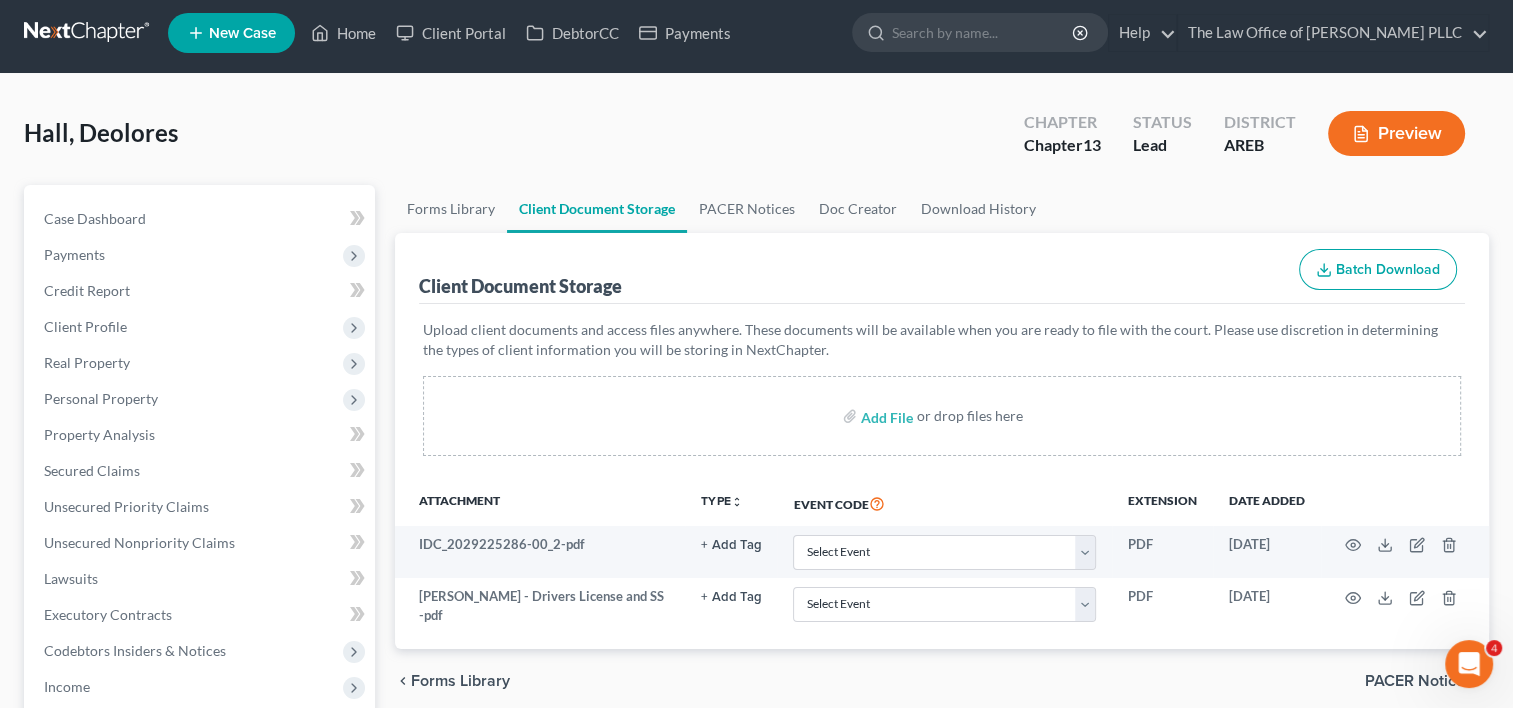 scroll, scrollTop: 0, scrollLeft: 0, axis: both 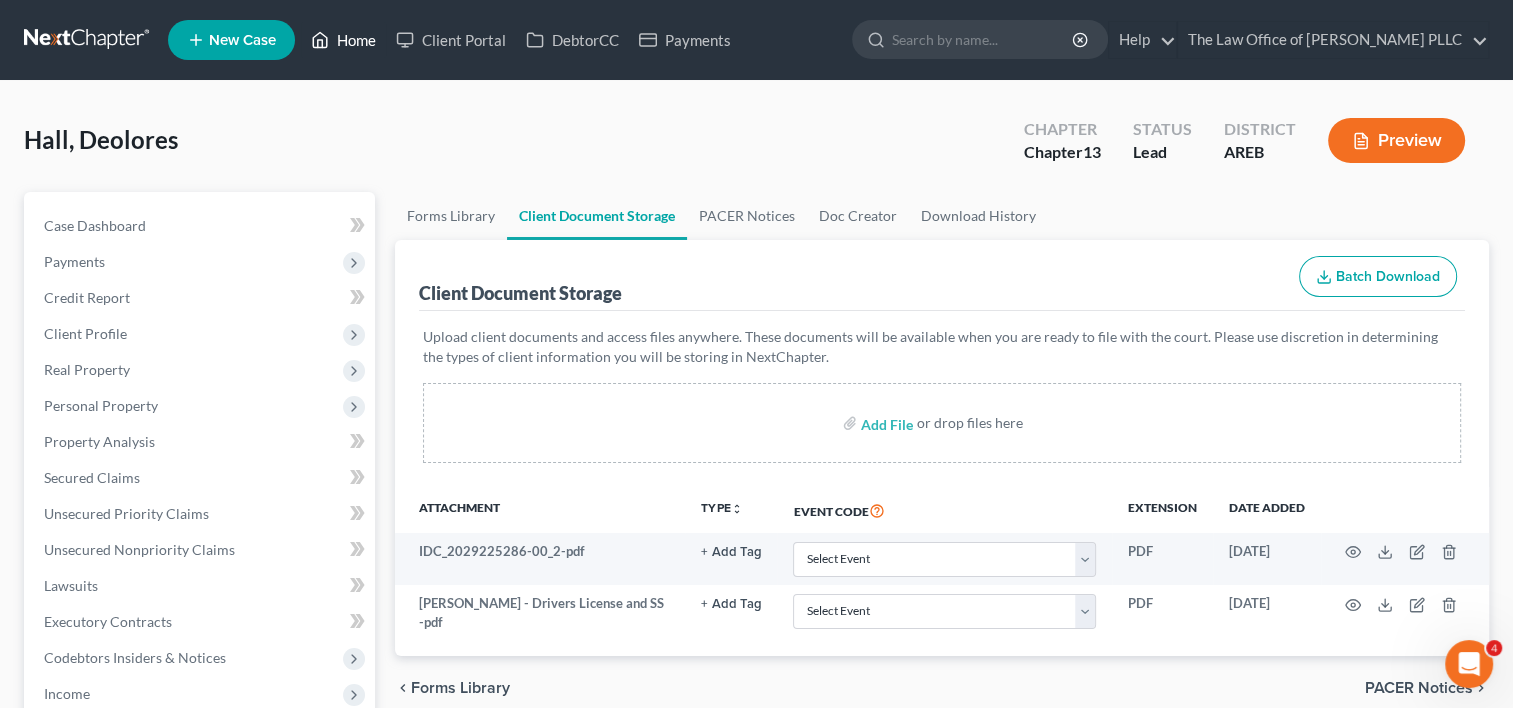 click on "Home" at bounding box center (343, 40) 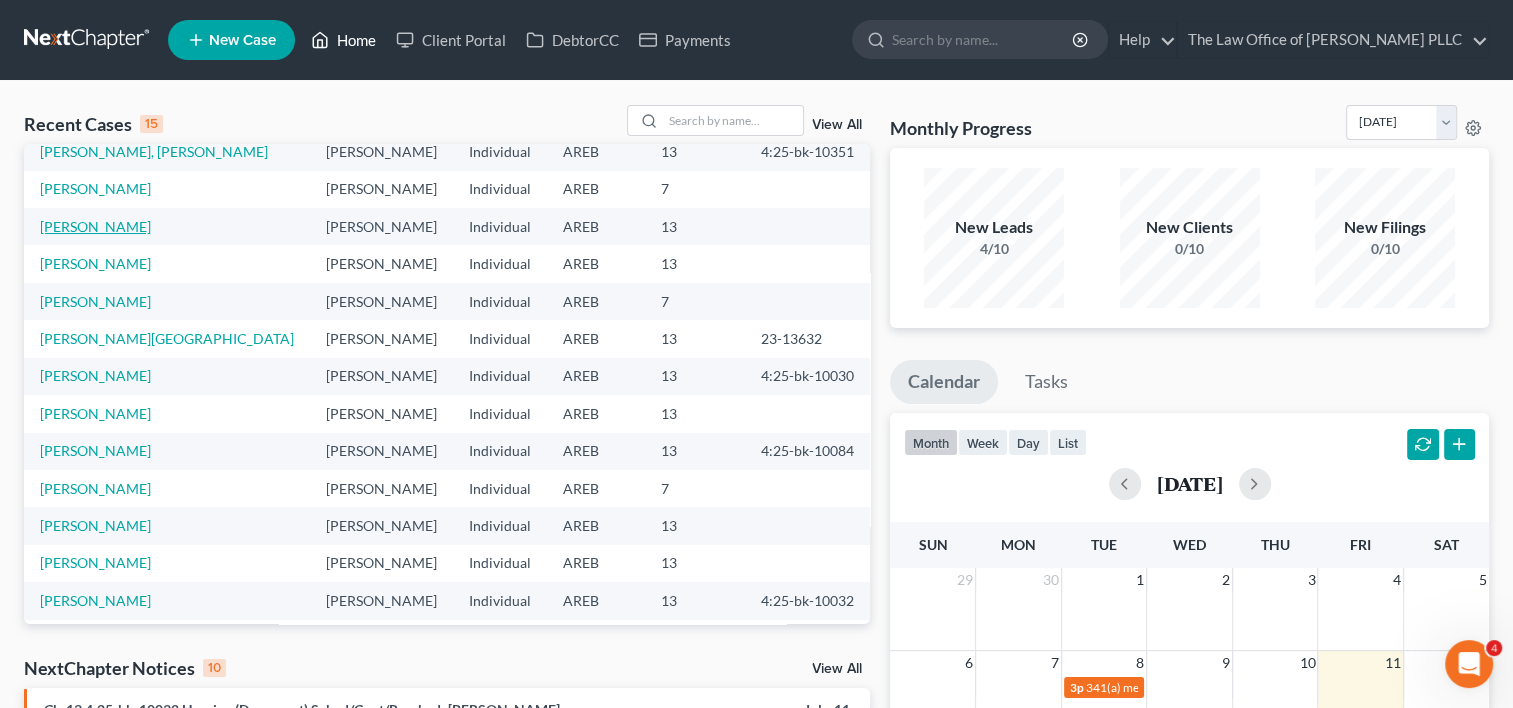 scroll, scrollTop: 137, scrollLeft: 0, axis: vertical 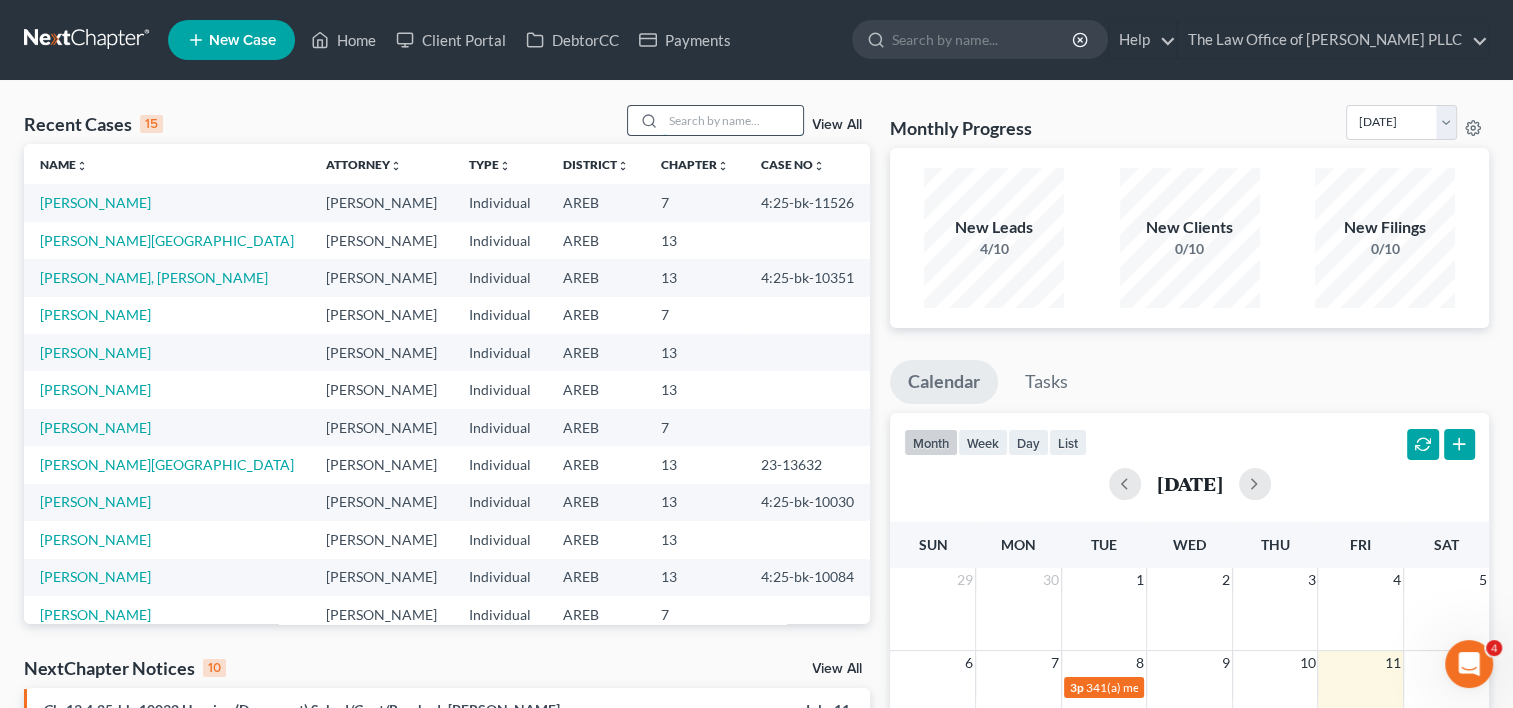 click at bounding box center [733, 120] 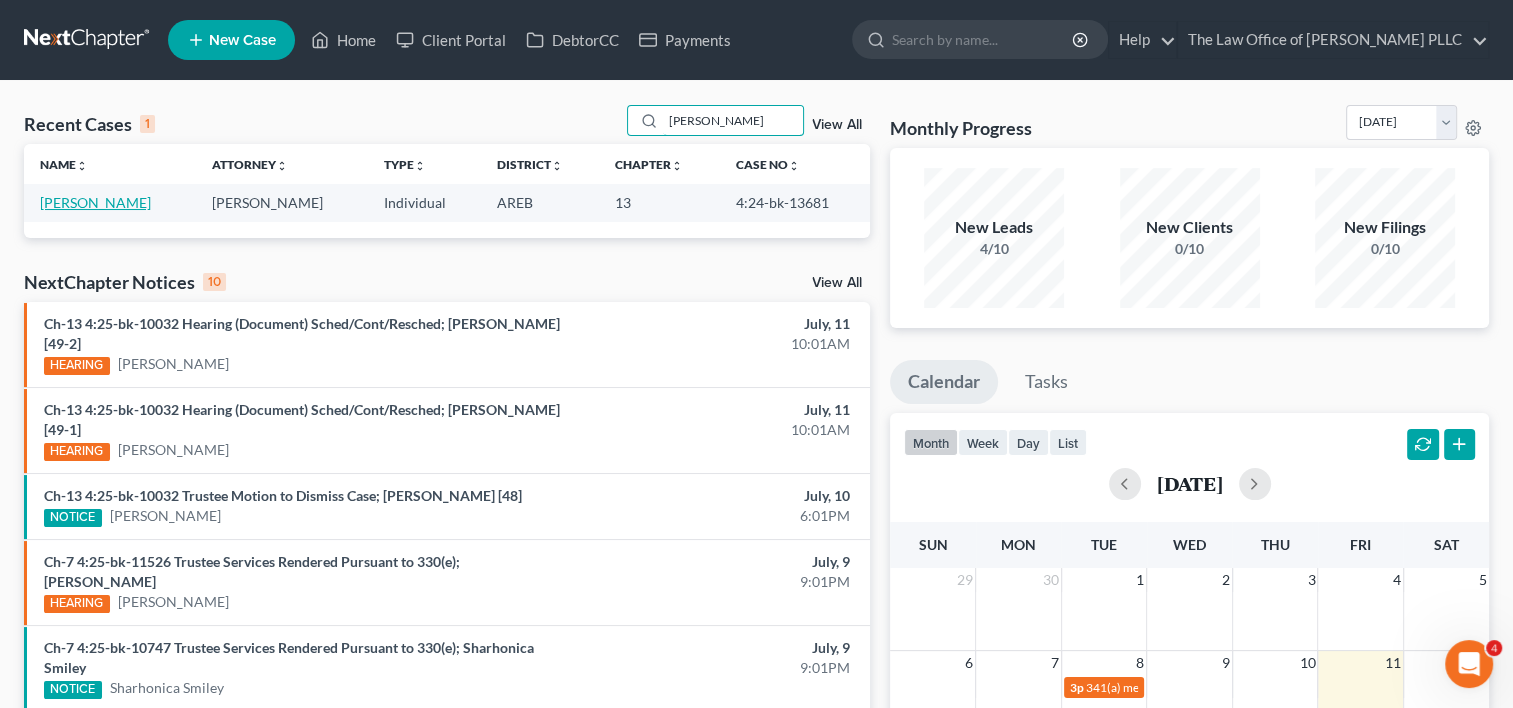 type on "[PERSON_NAME]" 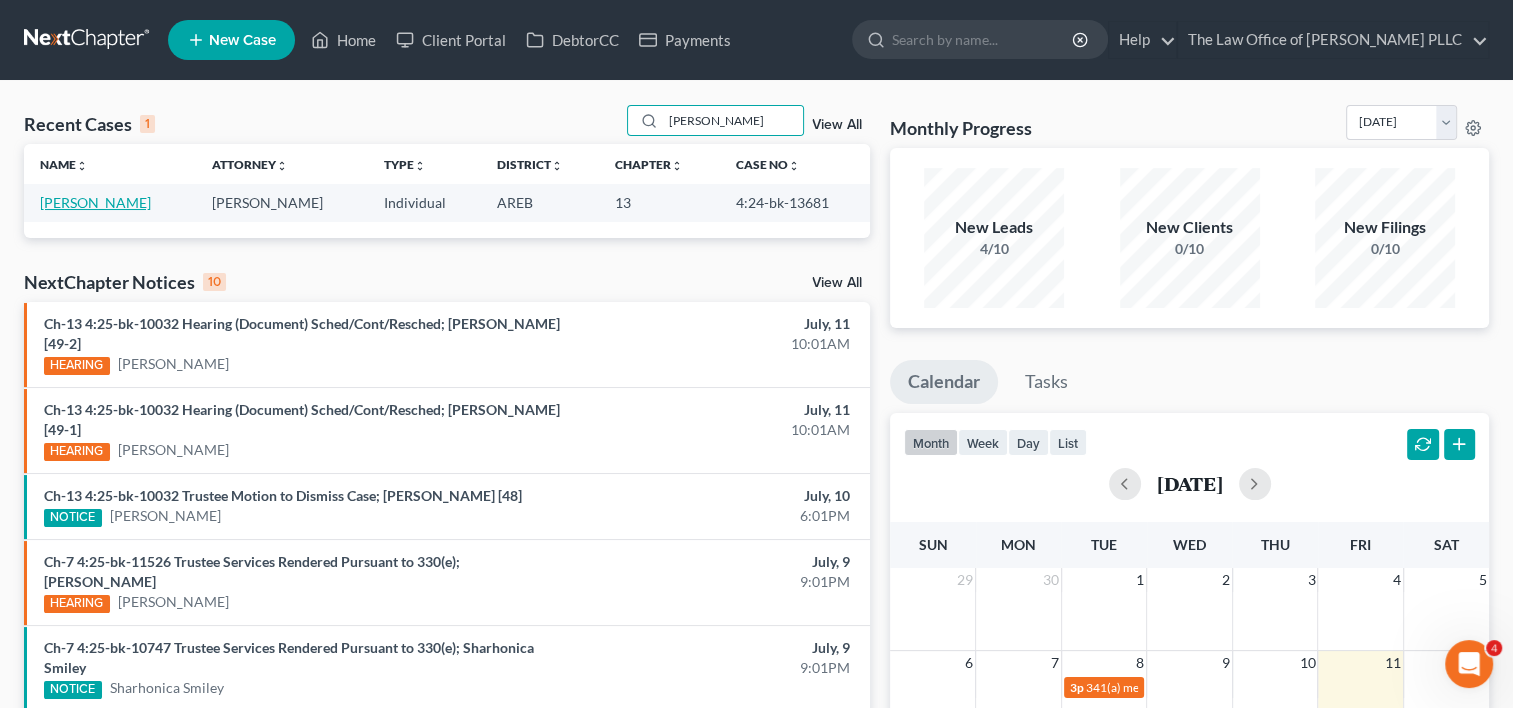 click on "[PERSON_NAME]" at bounding box center (95, 202) 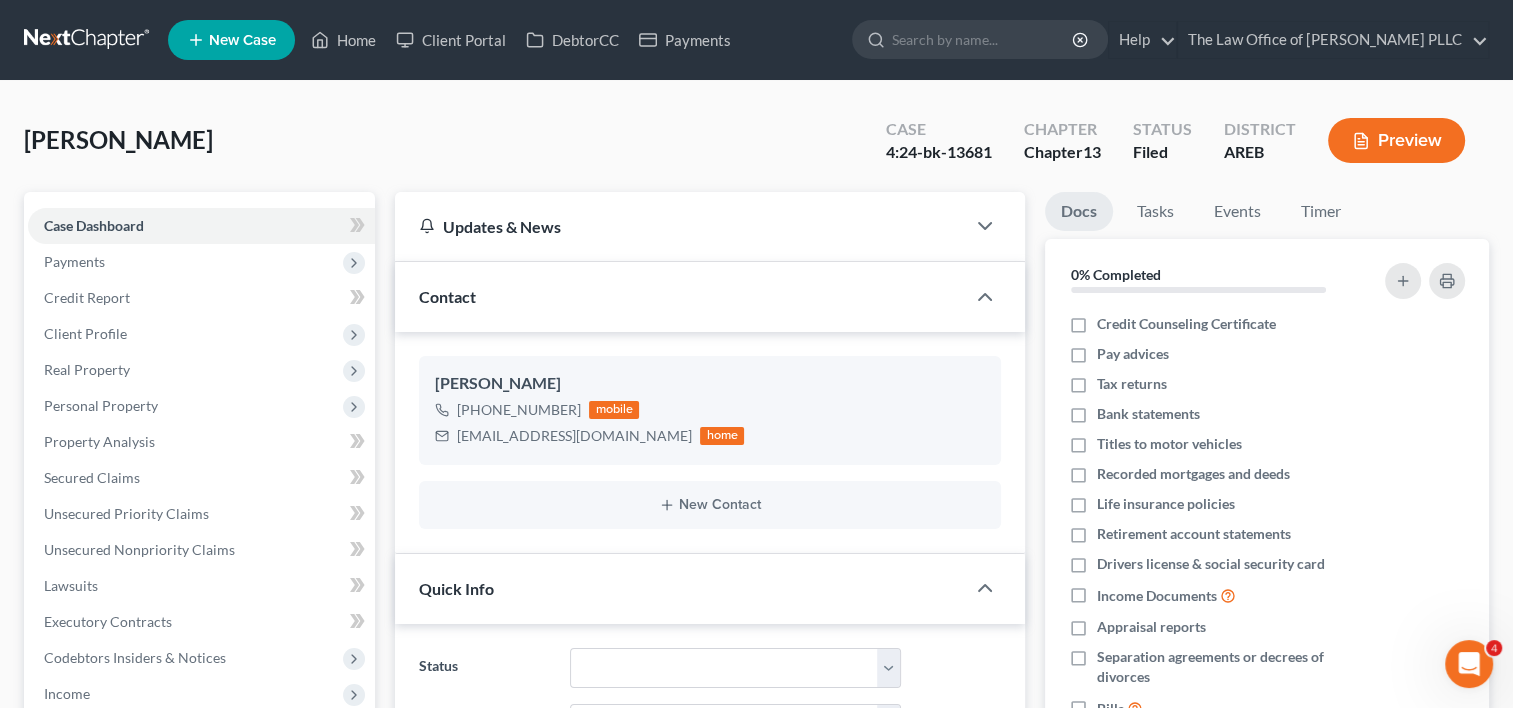 scroll, scrollTop: 1019, scrollLeft: 0, axis: vertical 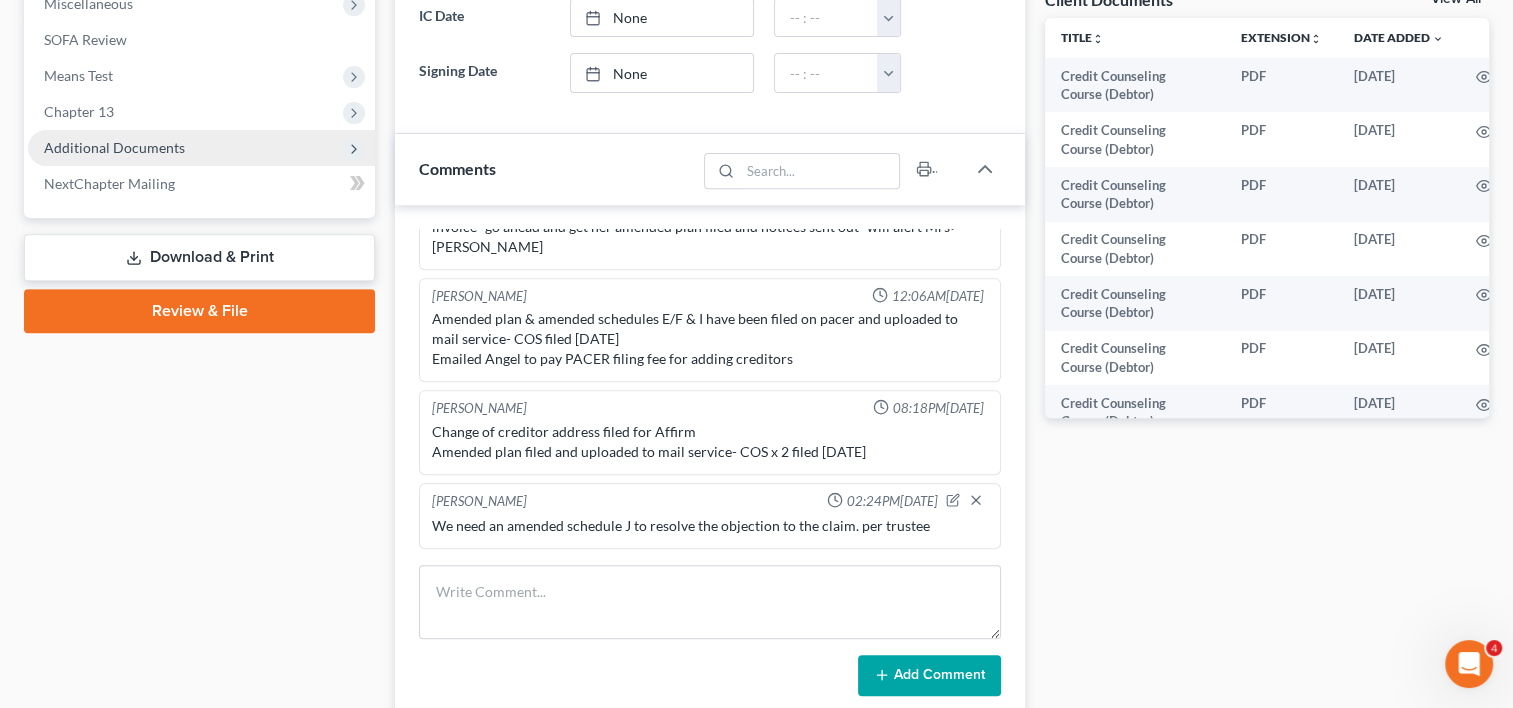 click on "Additional Documents" at bounding box center (114, 147) 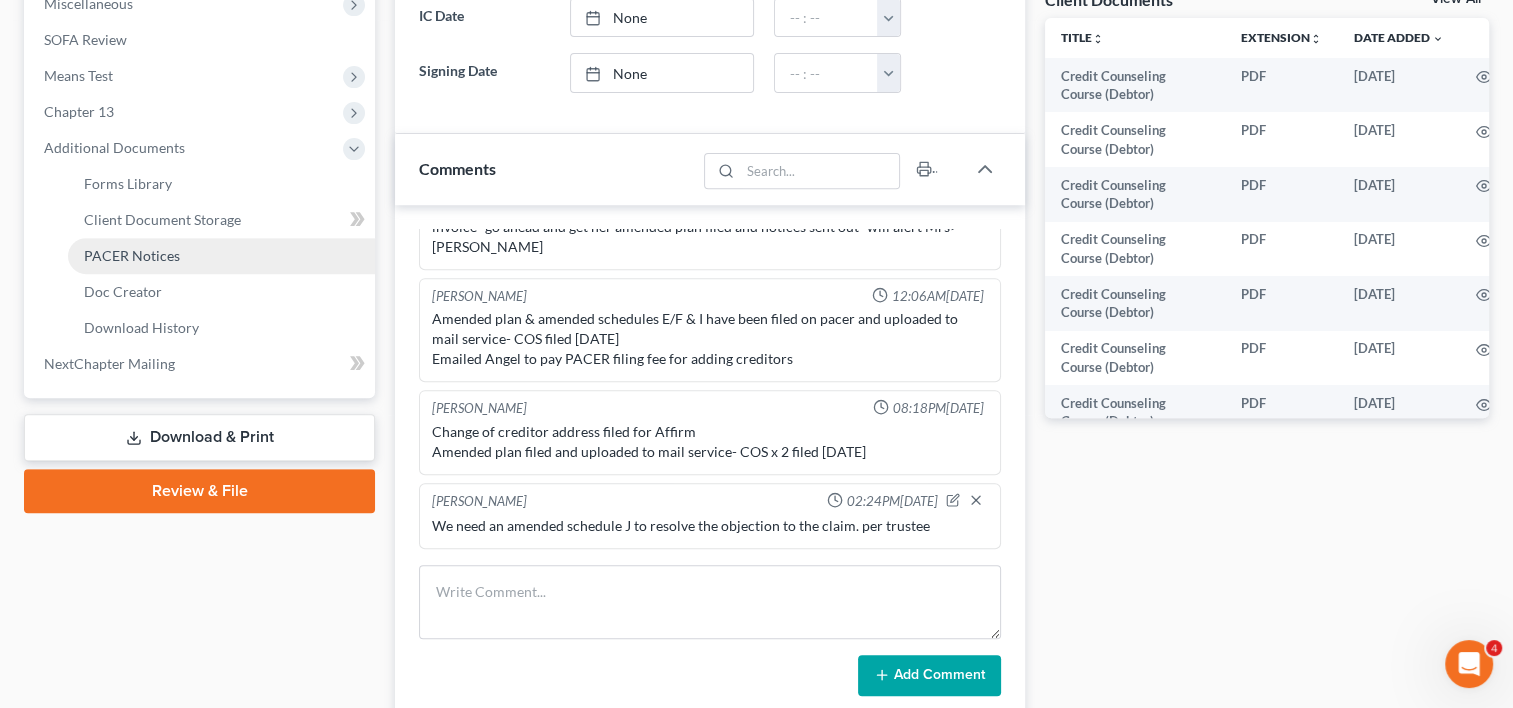 click on "PACER Notices" at bounding box center (132, 255) 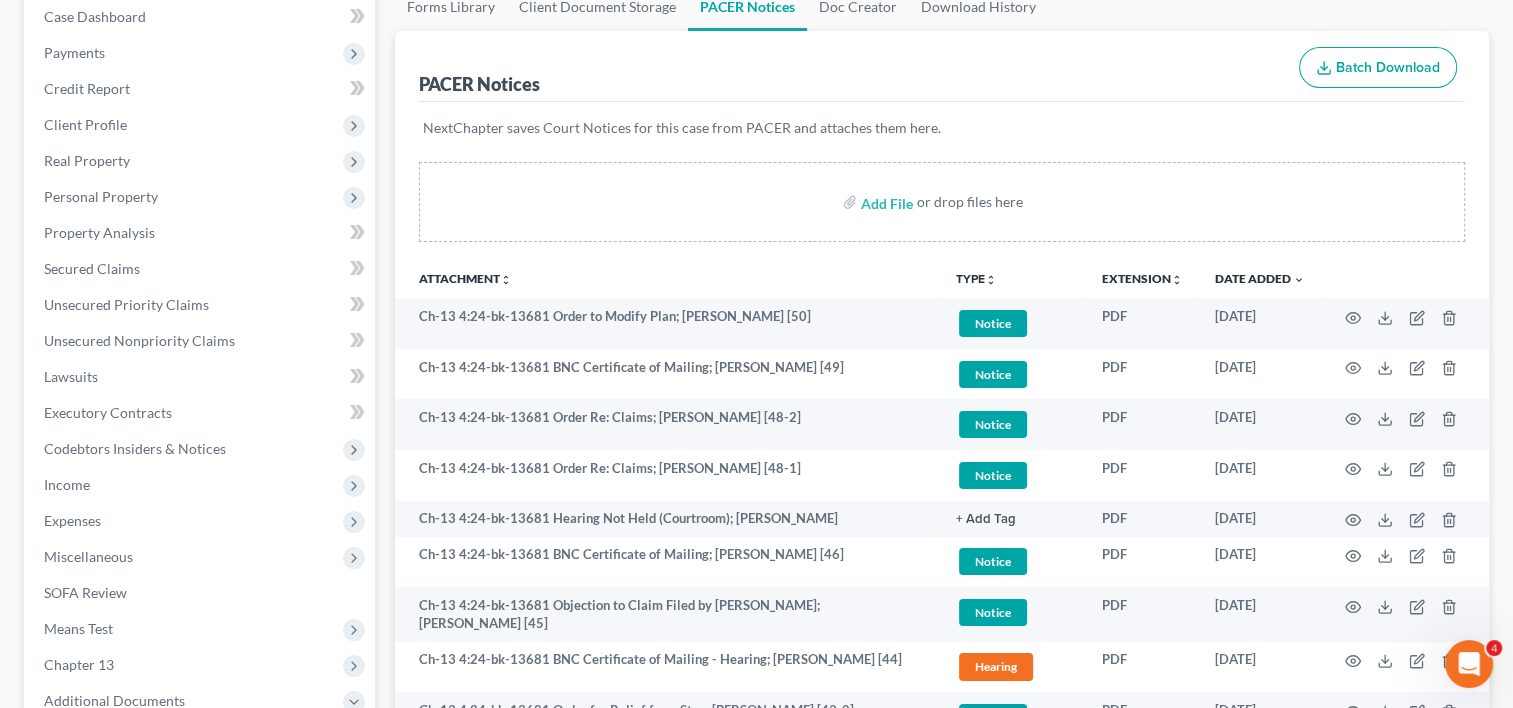 scroll, scrollTop: 217, scrollLeft: 0, axis: vertical 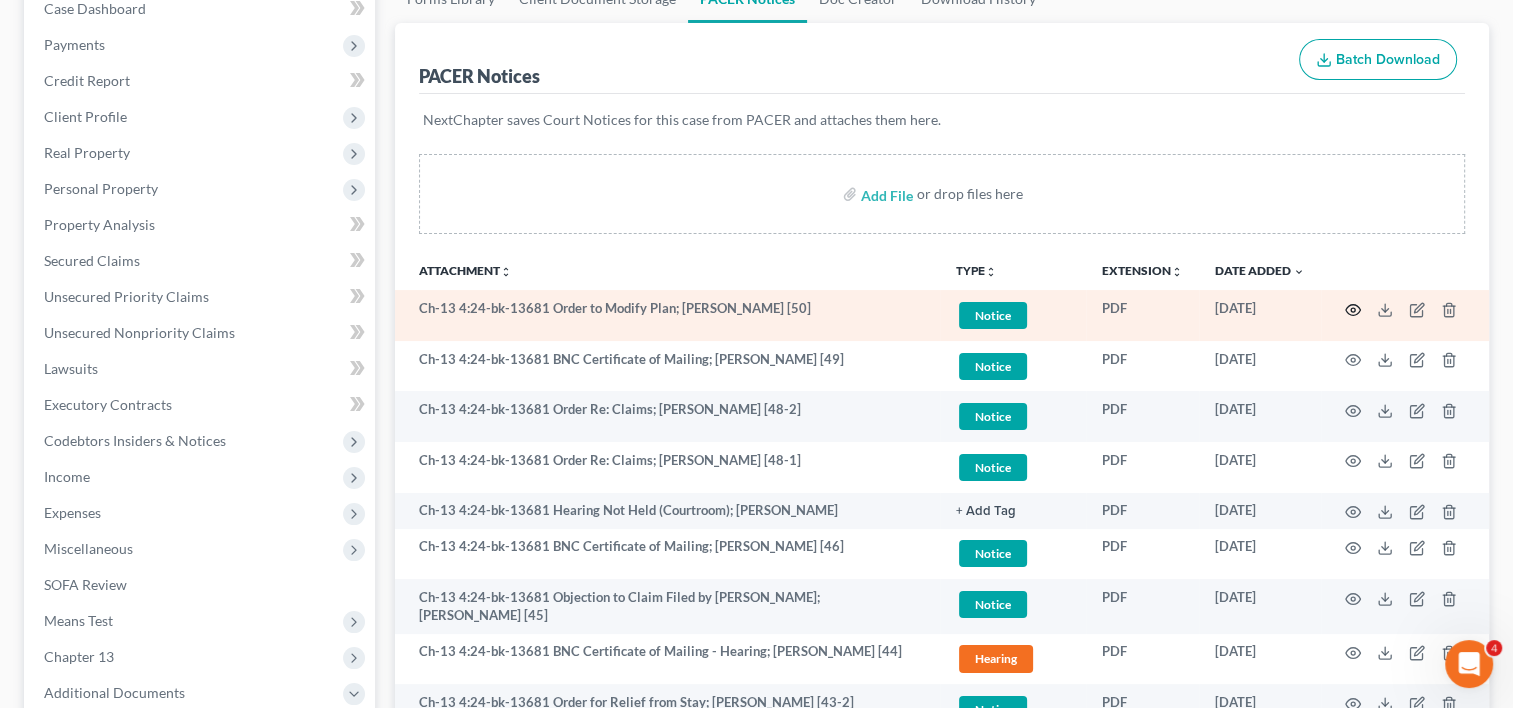 click 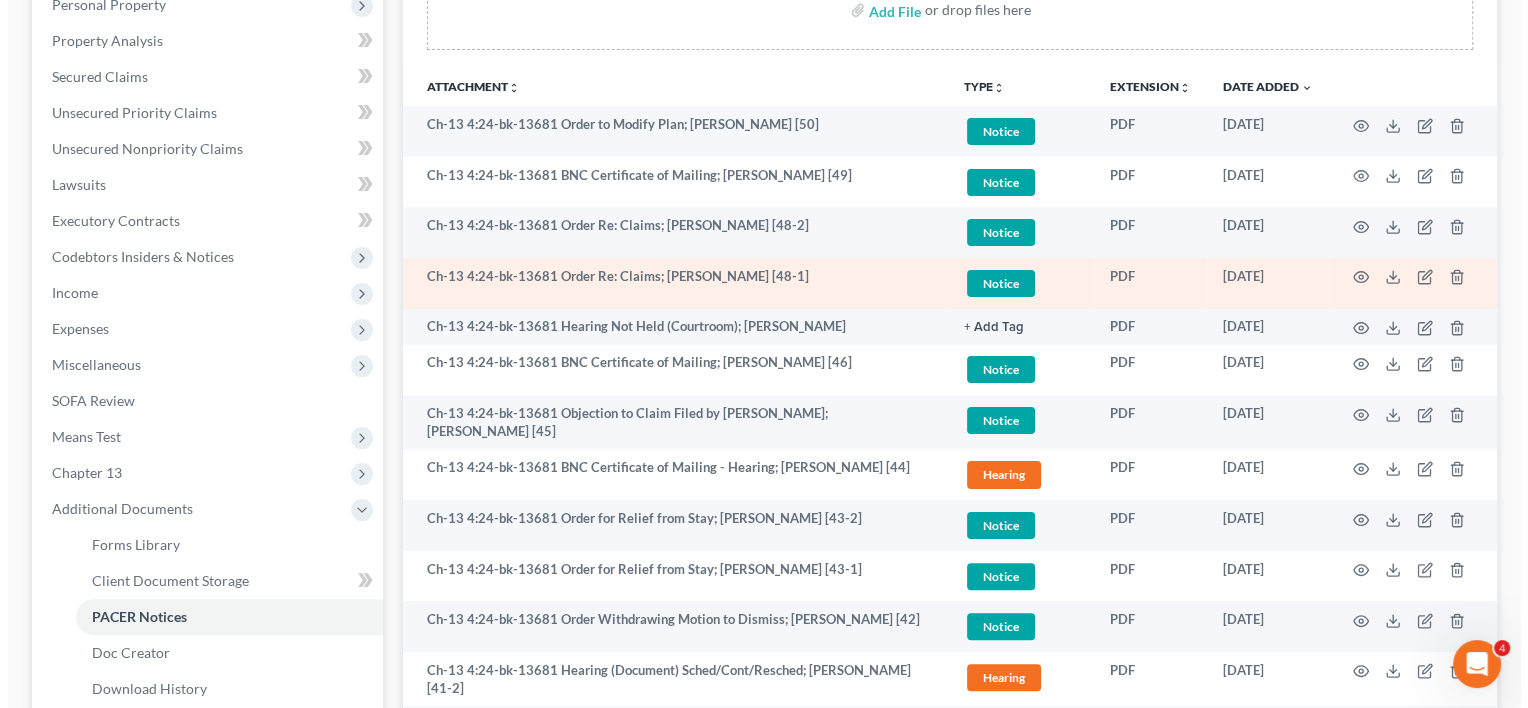 scroll, scrollTop: 402, scrollLeft: 0, axis: vertical 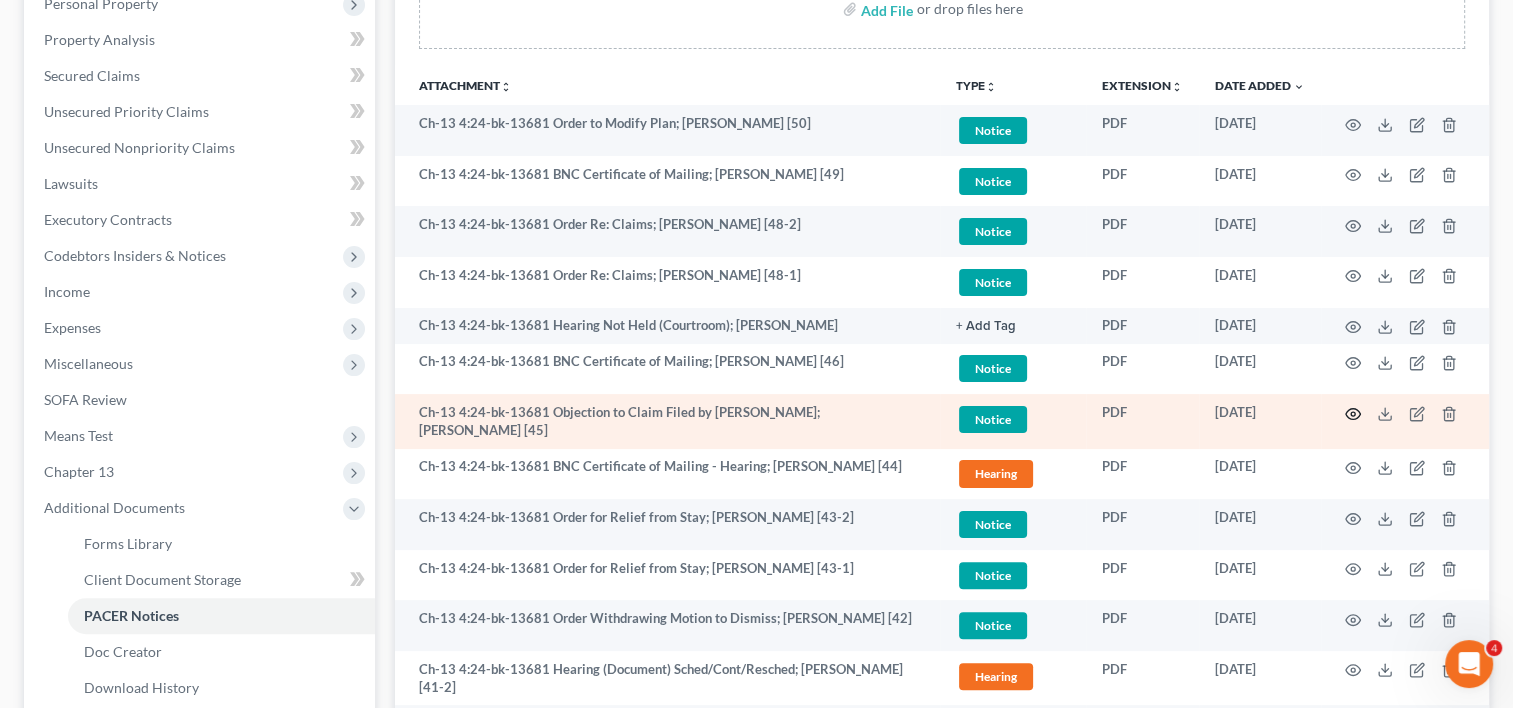 click 